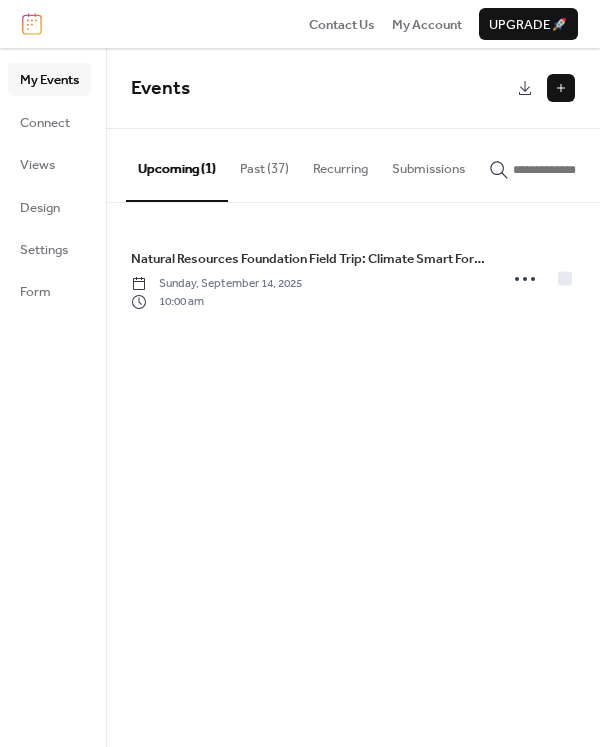 scroll, scrollTop: 0, scrollLeft: 0, axis: both 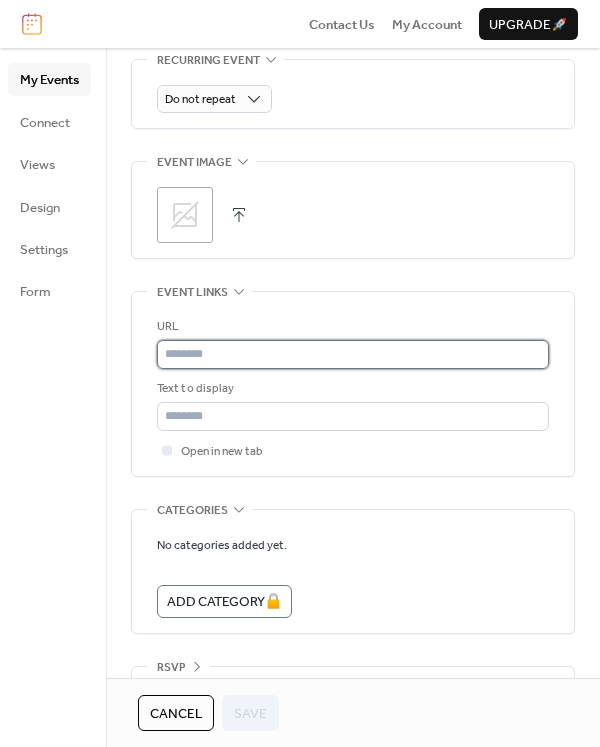 click at bounding box center [353, 354] 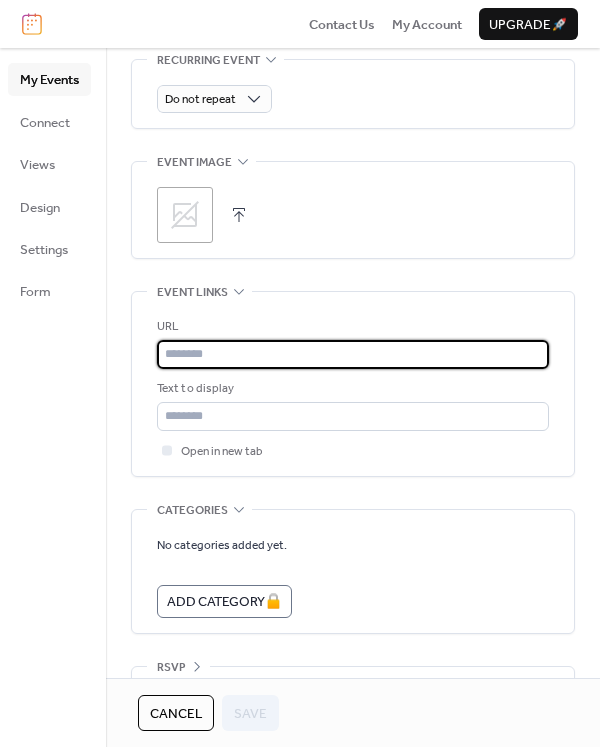paste on "**********" 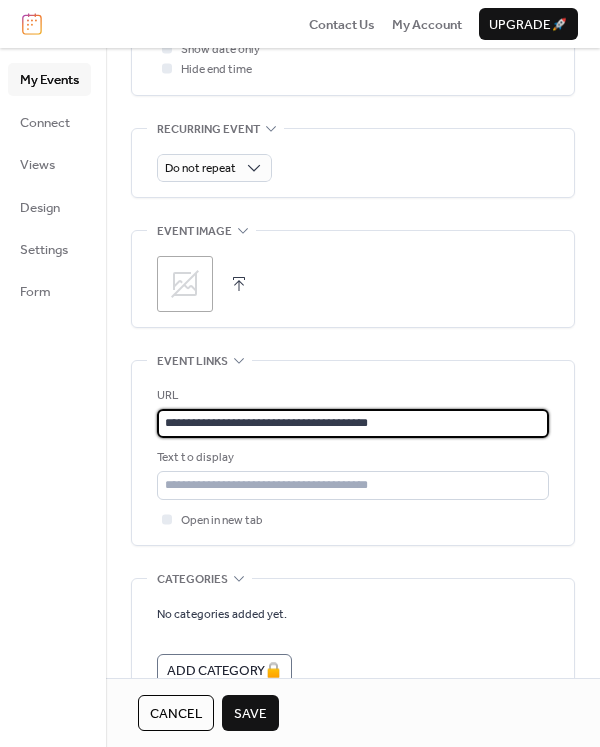 scroll, scrollTop: 883, scrollLeft: 0, axis: vertical 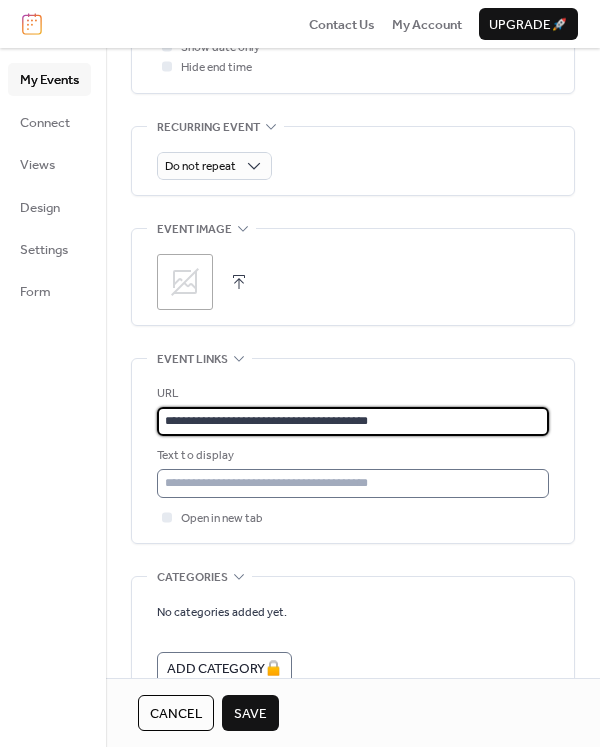 type on "**********" 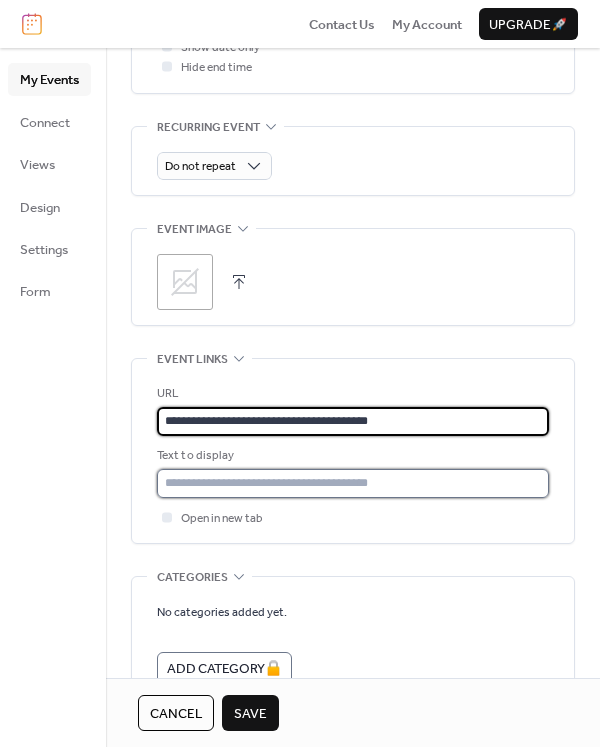 click at bounding box center (353, 483) 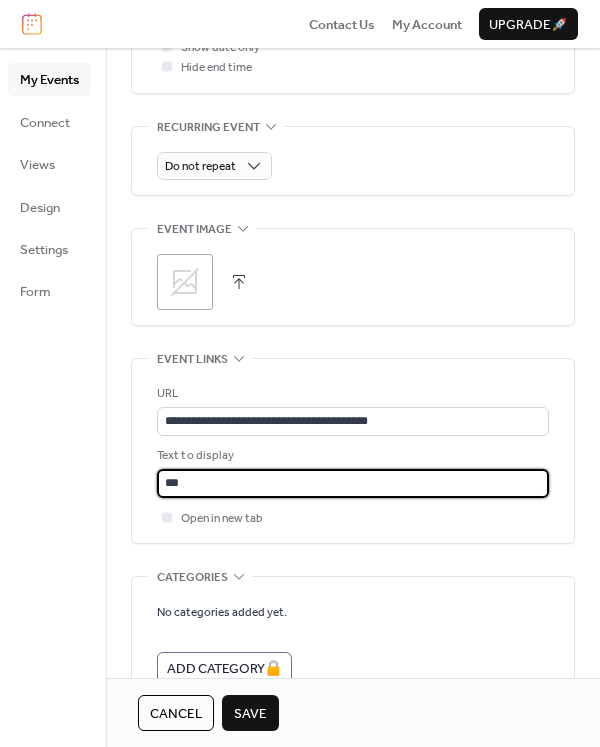 type on "**********" 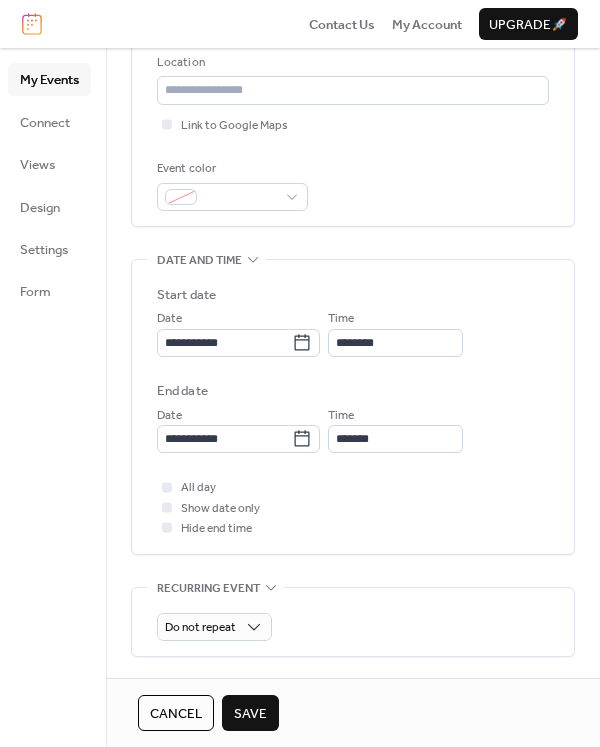 scroll, scrollTop: 0, scrollLeft: 0, axis: both 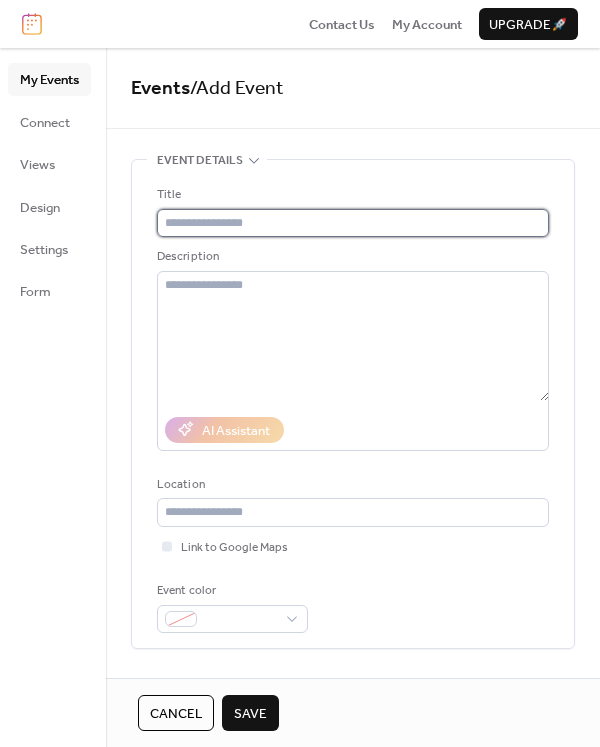 click at bounding box center (353, 223) 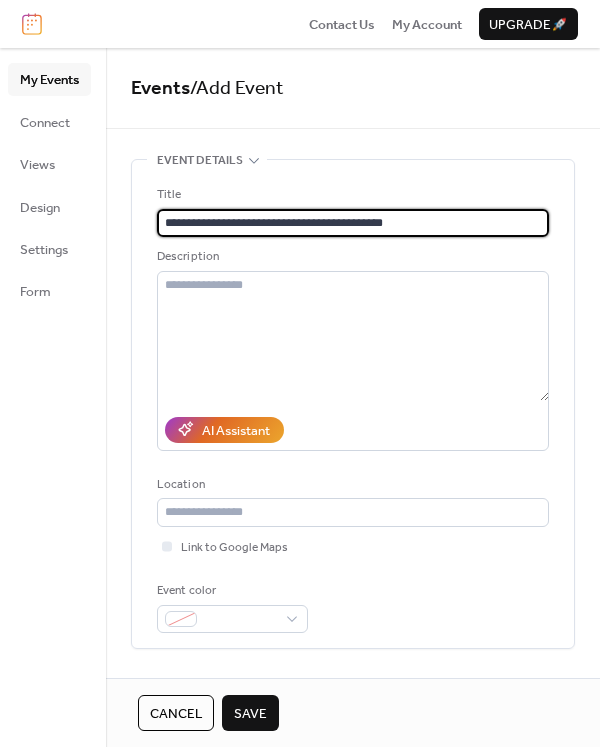 type on "**********" 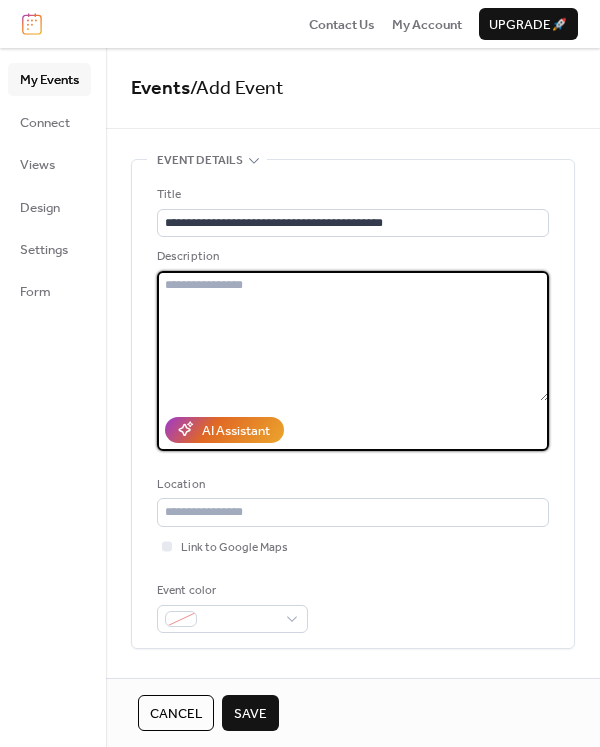 click at bounding box center (353, 336) 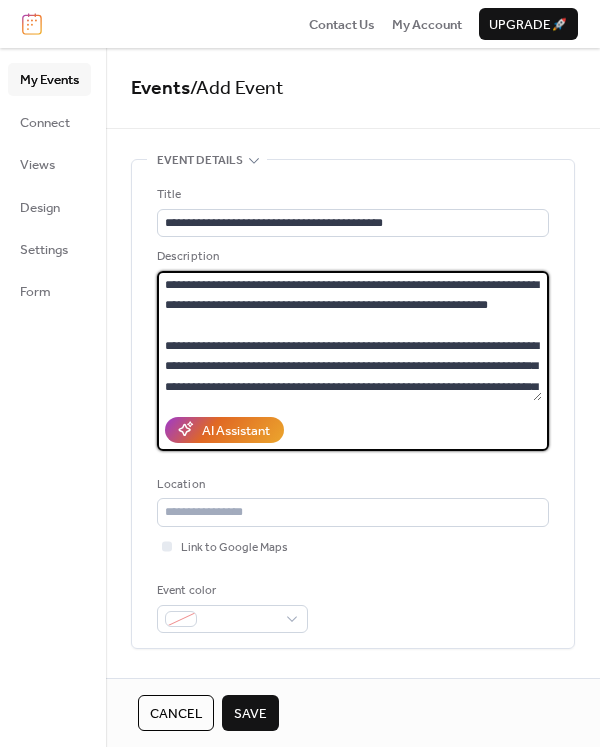 scroll, scrollTop: 181, scrollLeft: 0, axis: vertical 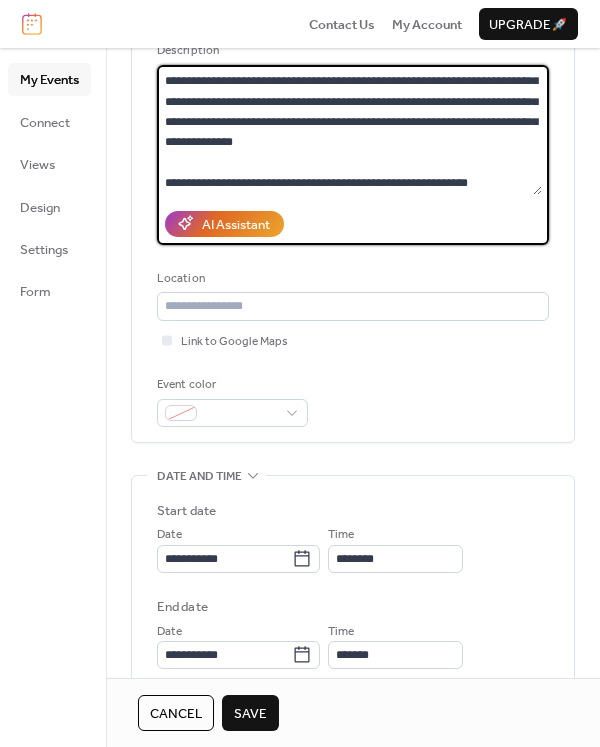 type on "**********" 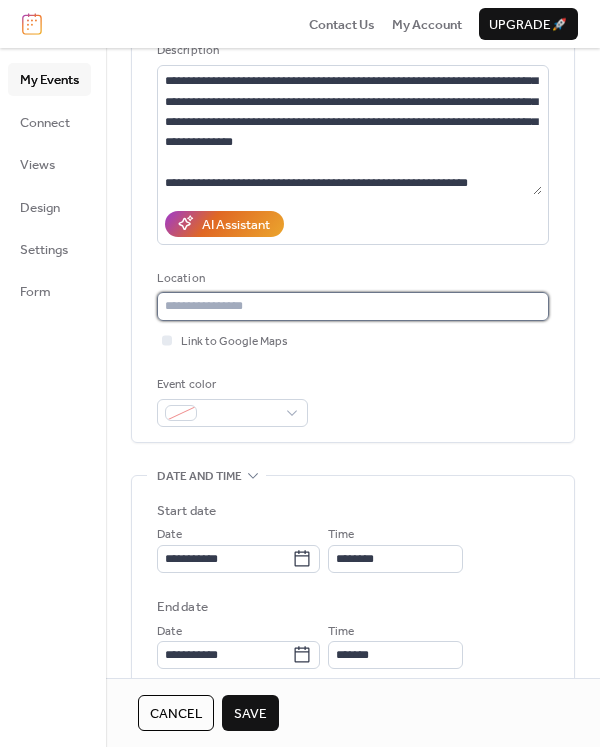 click at bounding box center [353, 306] 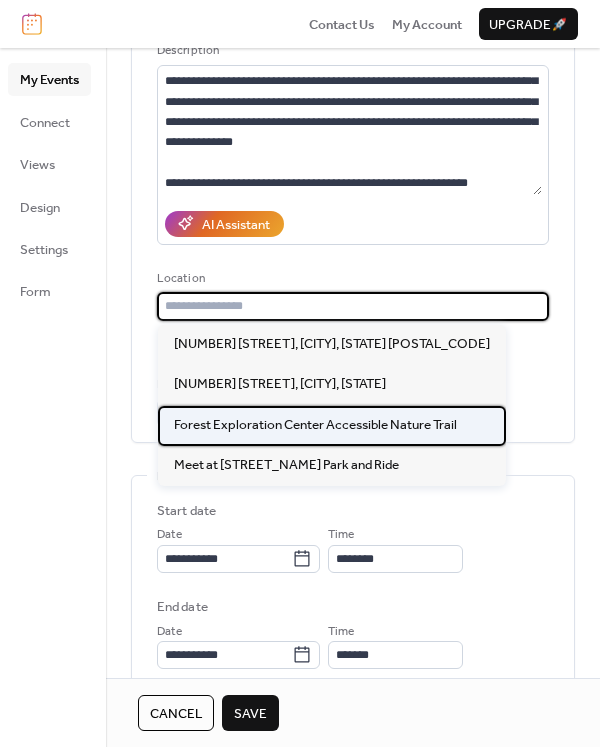 click on "Forest Exploration Center Accessible Nature Trail" at bounding box center [315, 425] 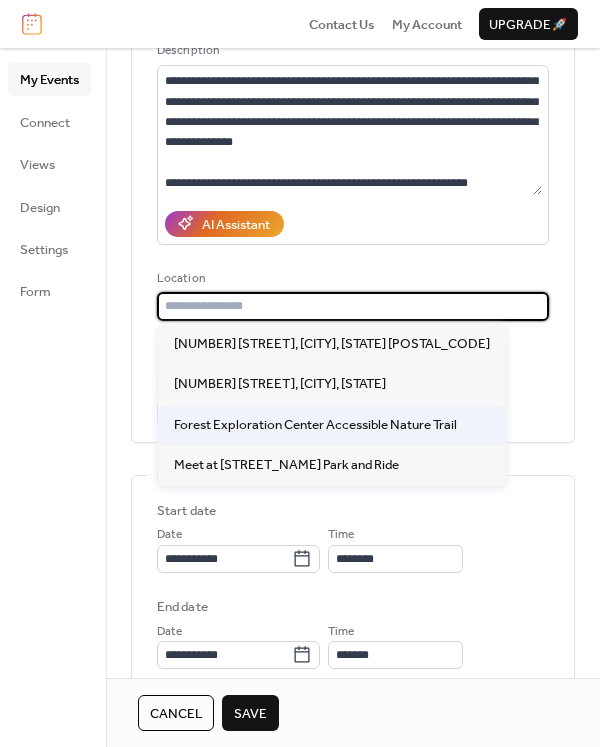 type on "**********" 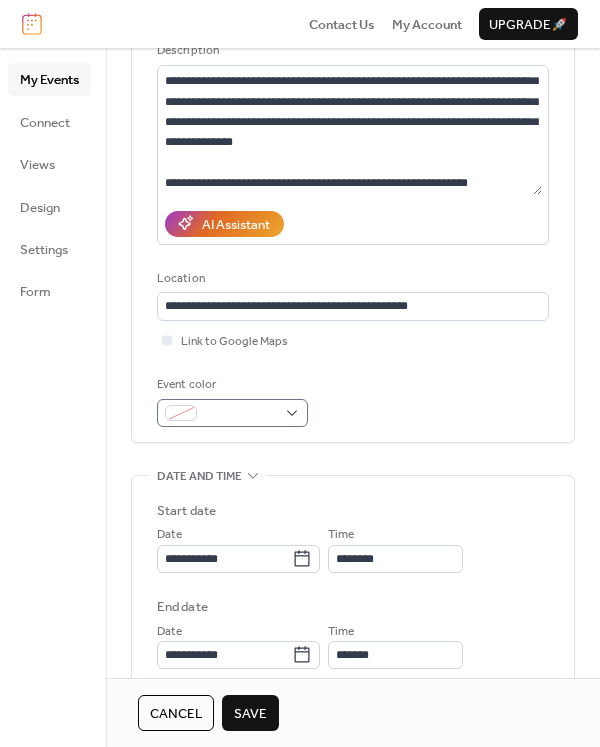 scroll, scrollTop: 205, scrollLeft: 0, axis: vertical 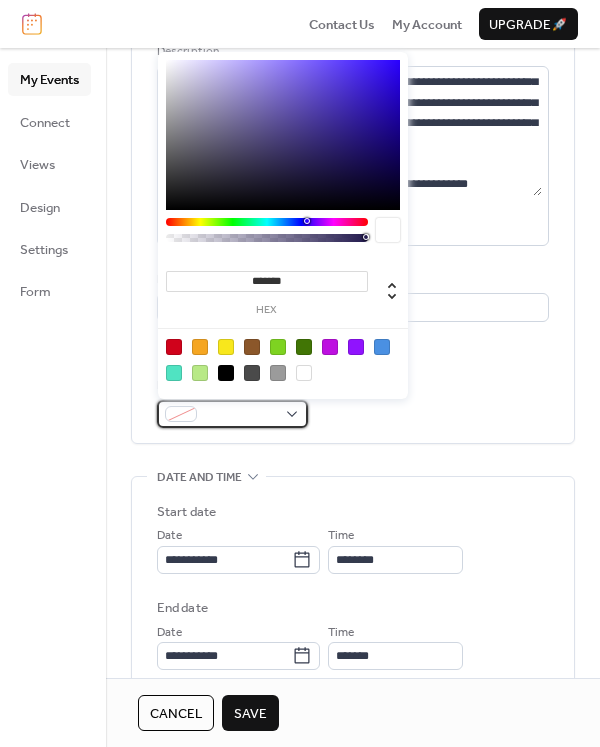 click at bounding box center [240, 415] 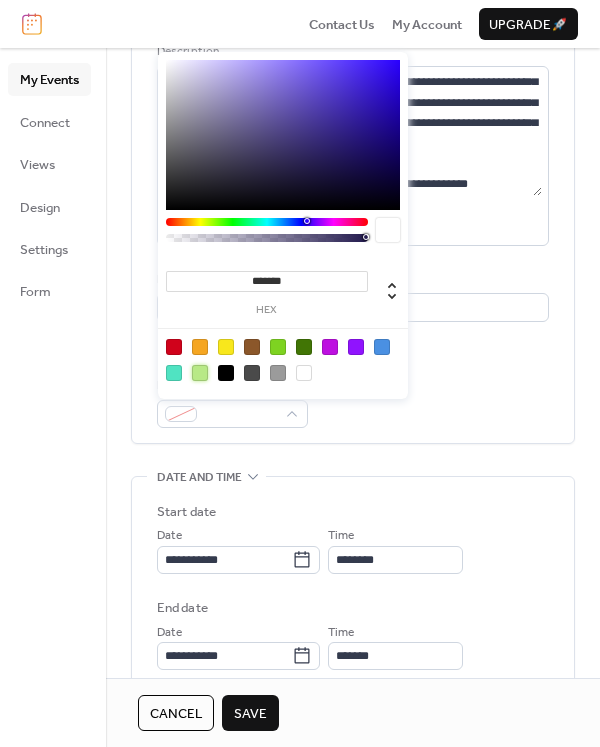 click at bounding box center (200, 373) 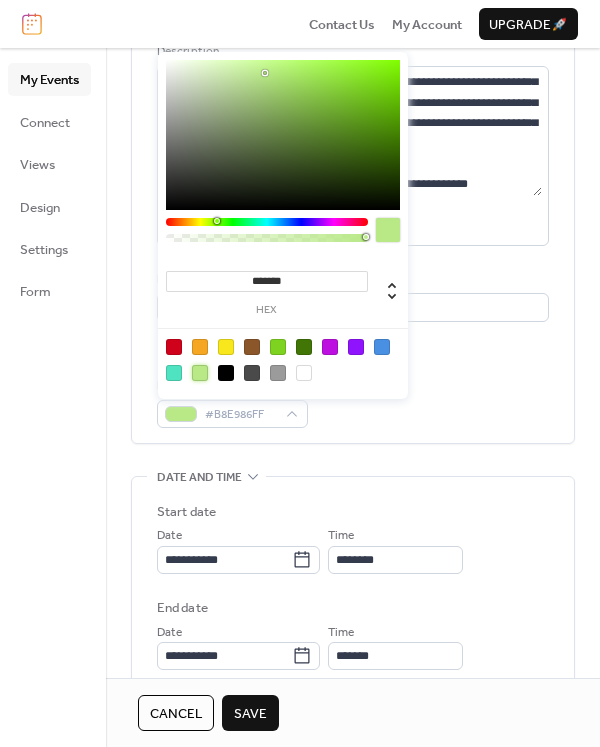 click on "My Events Connect Views Design Settings Form" at bounding box center (53, 397) 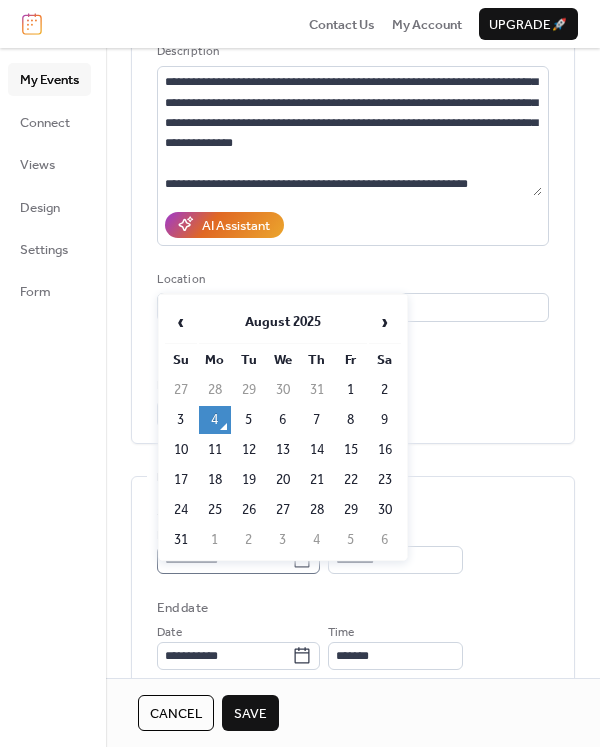 click 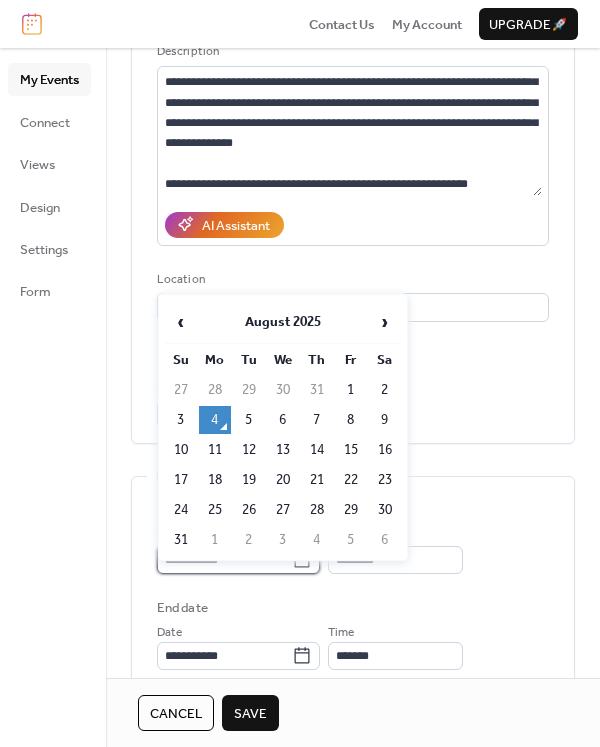 click on "**********" at bounding box center (224, 560) 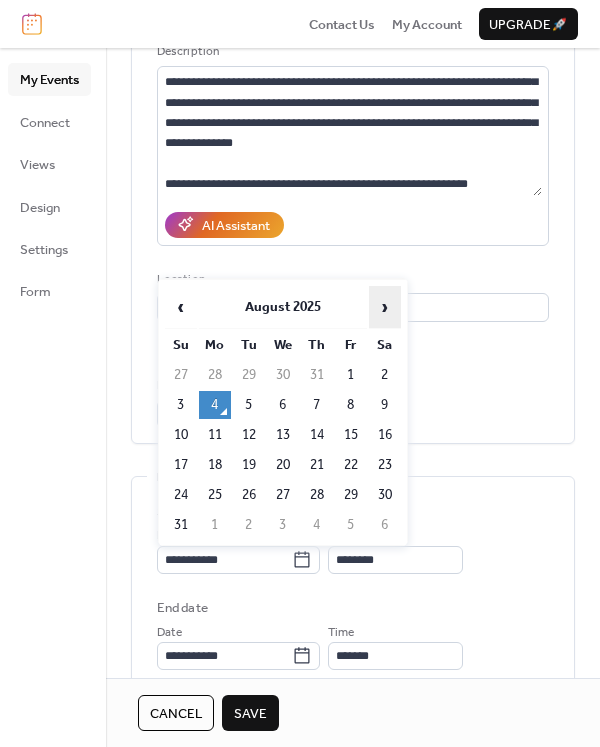 click on "›" at bounding box center [385, 307] 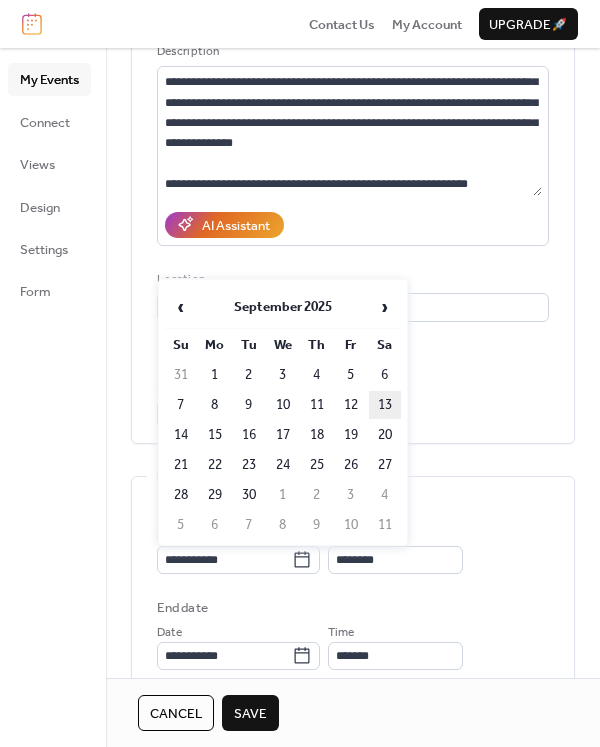 click on "13" at bounding box center [385, 405] 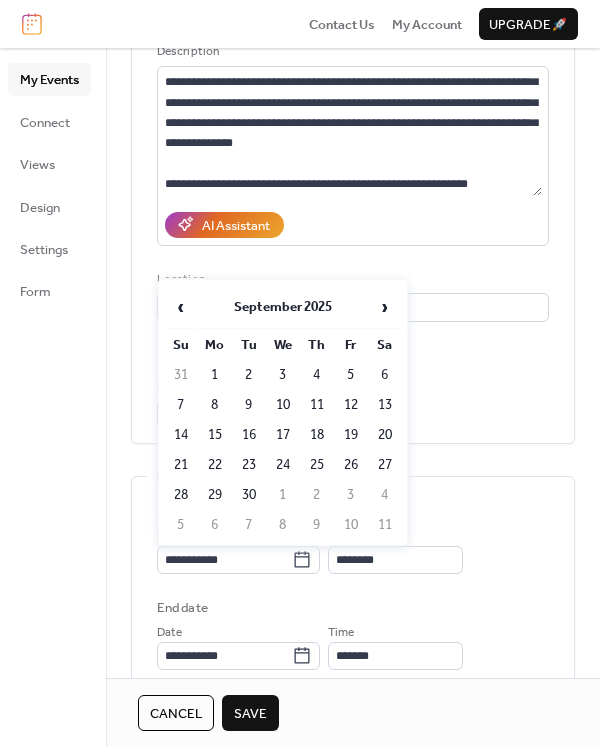 type on "**********" 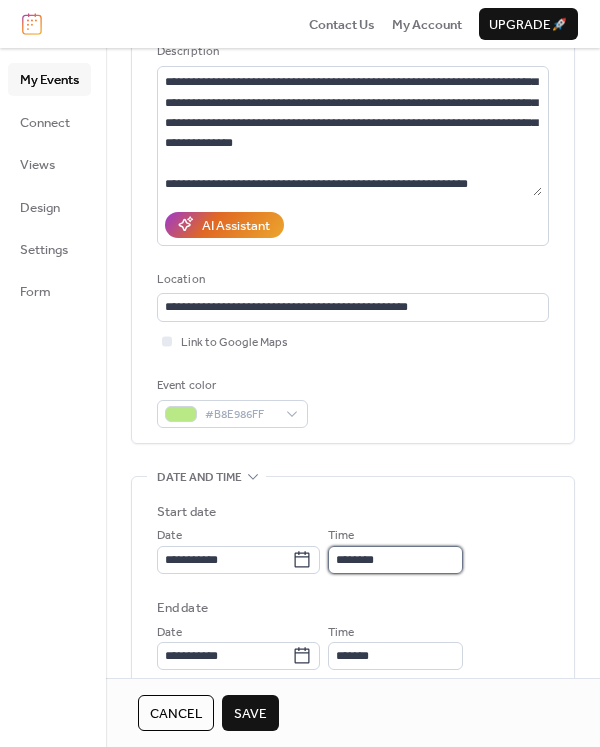 click on "********" at bounding box center [395, 560] 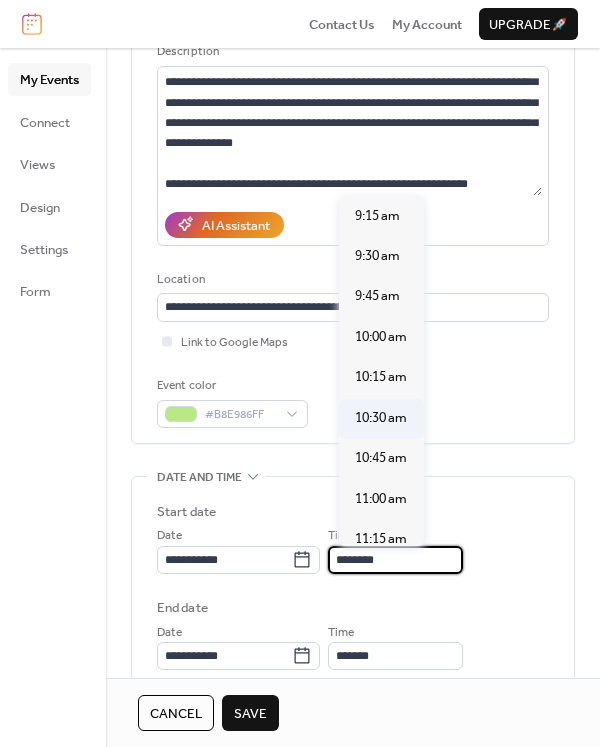 scroll, scrollTop: 1489, scrollLeft: 0, axis: vertical 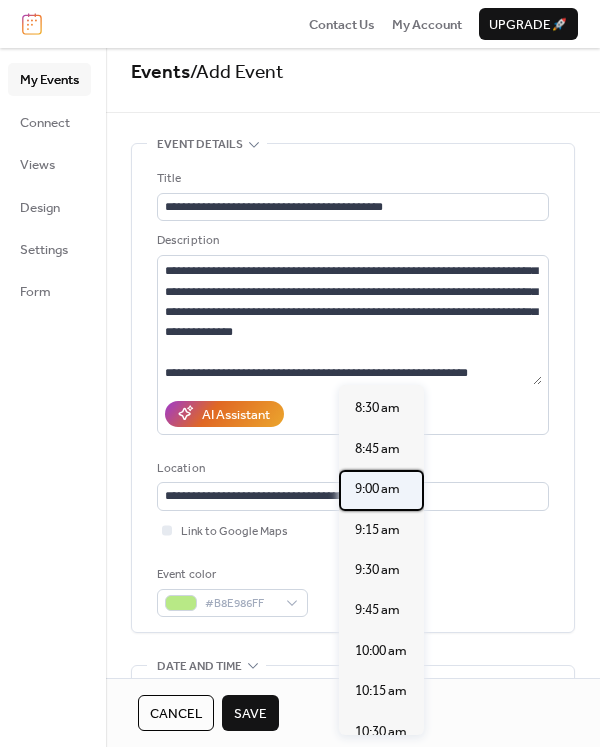 drag, startPoint x: 380, startPoint y: 445, endPoint x: 392, endPoint y: 445, distance: 12 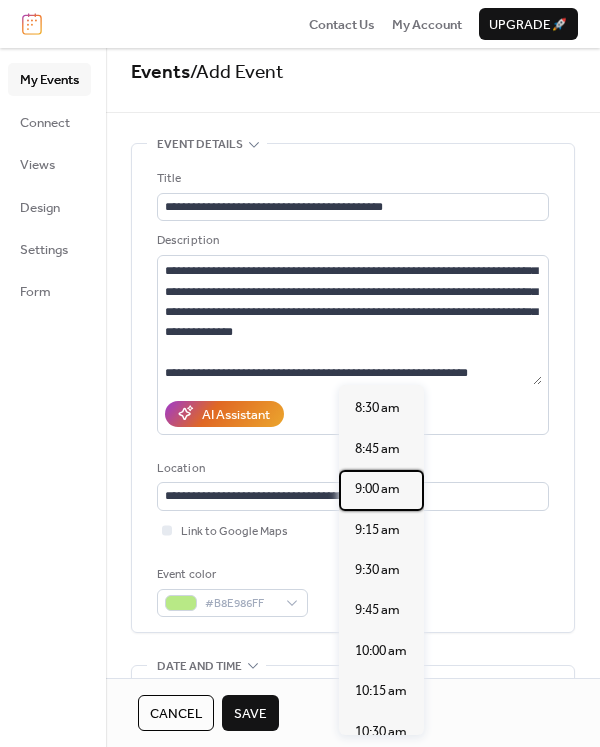 click on "9:00 am" at bounding box center (377, 489) 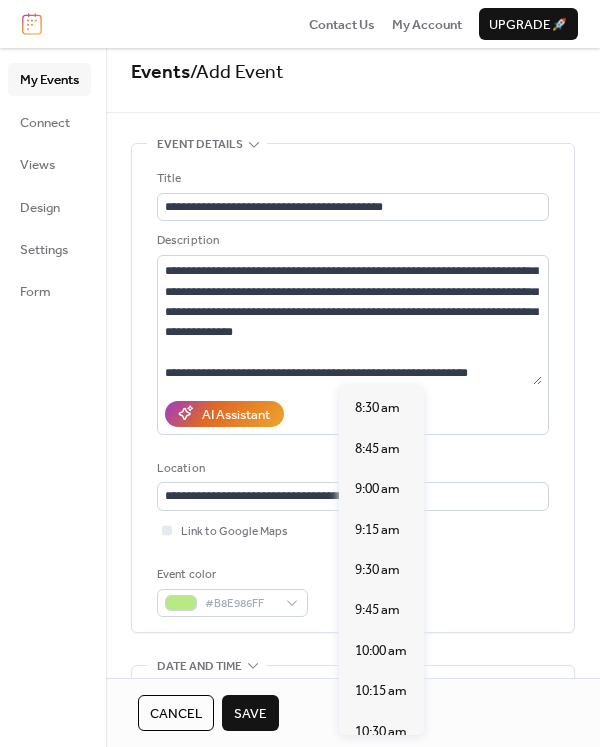 type on "*******" 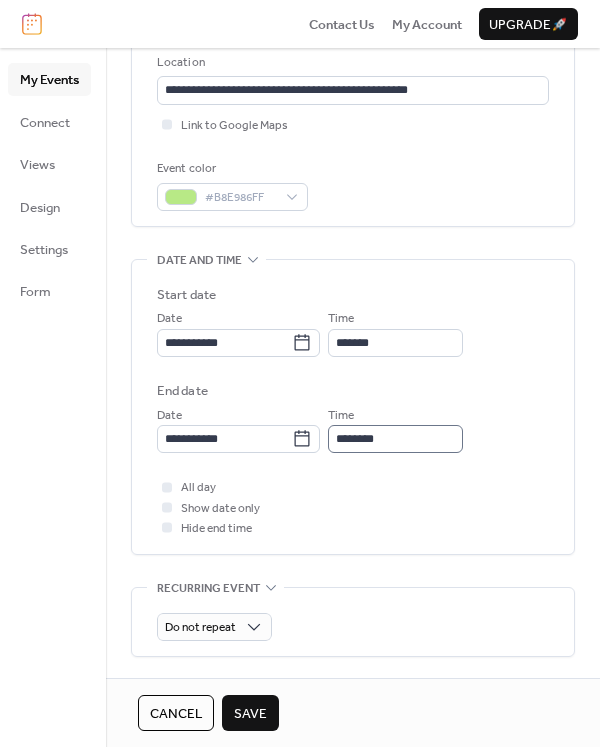 scroll, scrollTop: 439, scrollLeft: 0, axis: vertical 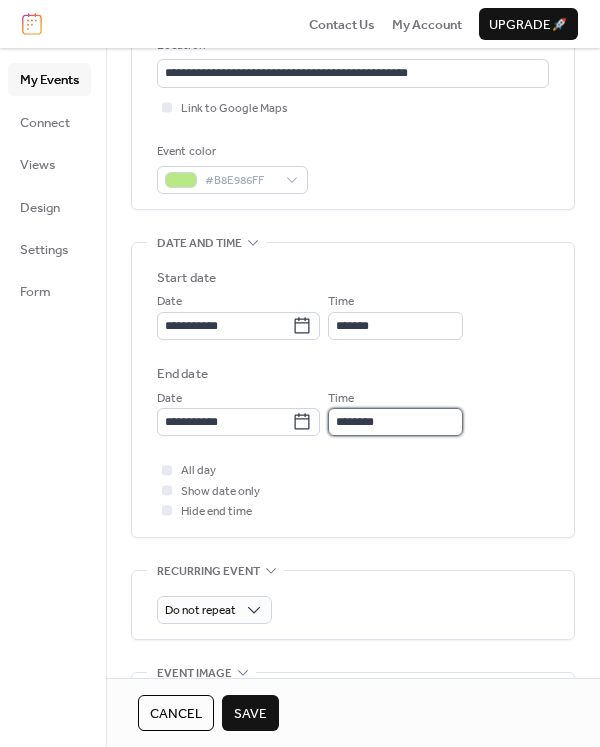click on "********" at bounding box center [395, 422] 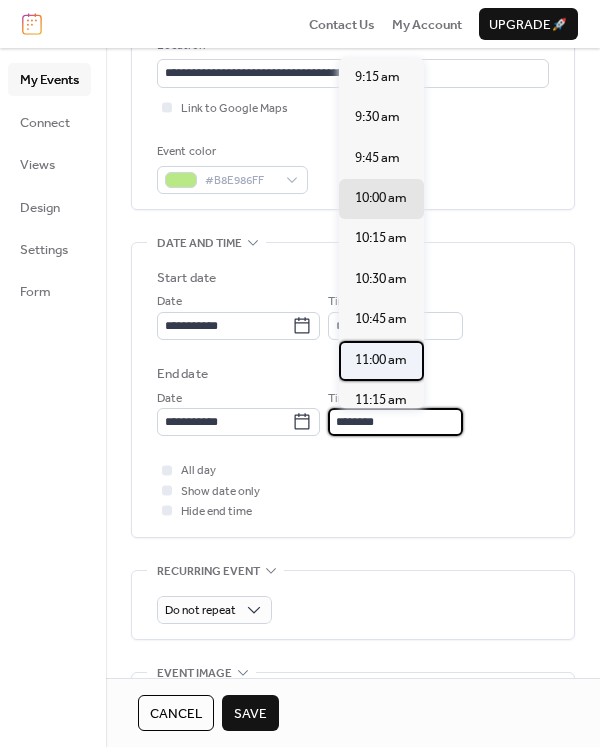 click on "11:00 am" at bounding box center [381, 360] 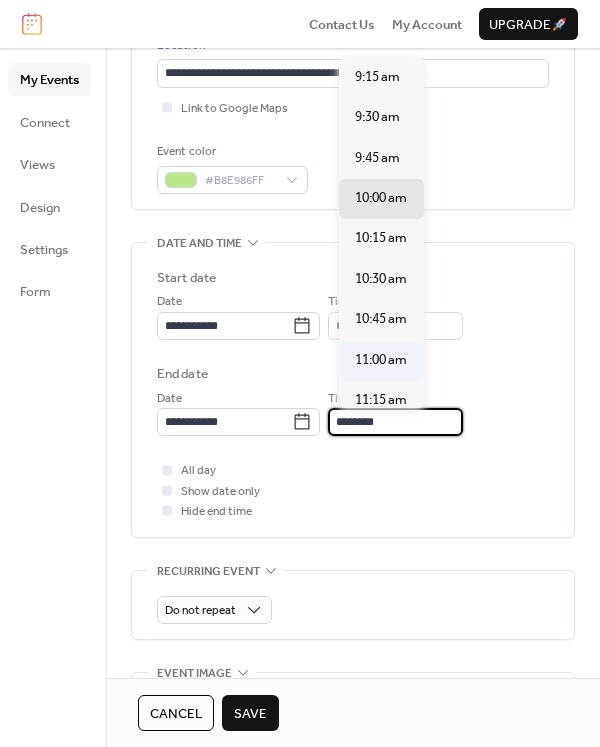 type on "********" 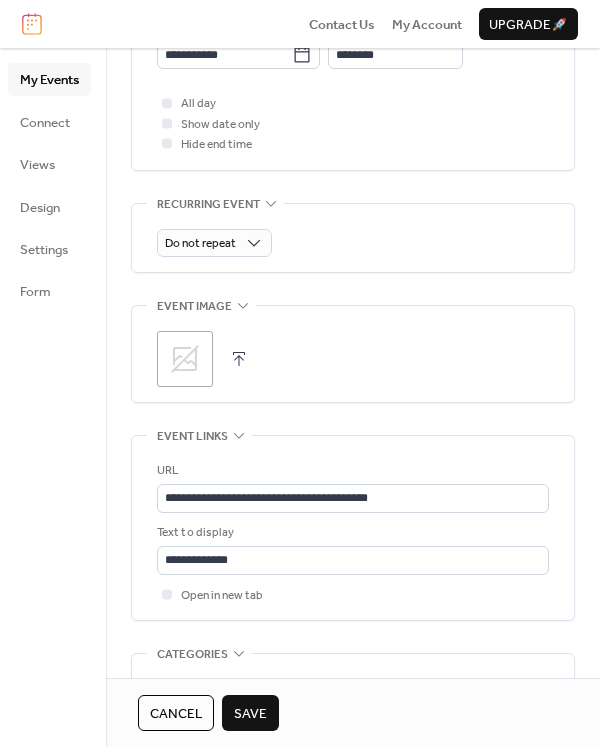 scroll, scrollTop: 813, scrollLeft: 0, axis: vertical 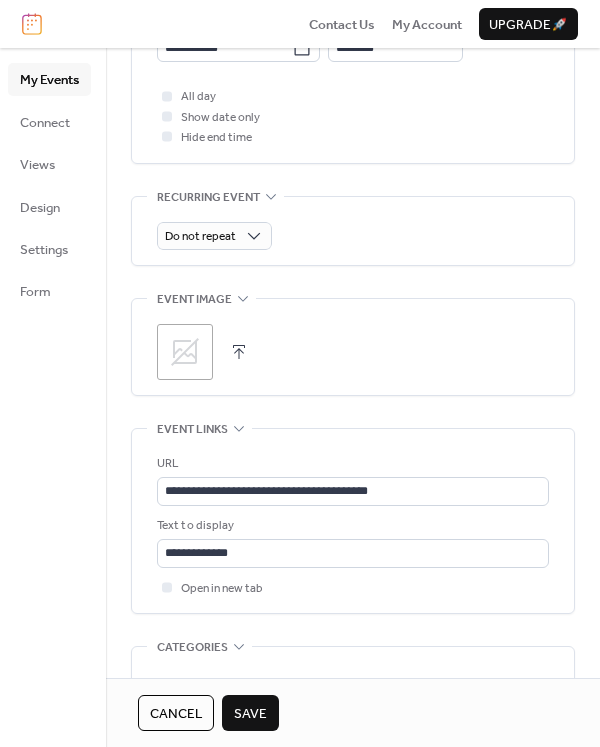 click 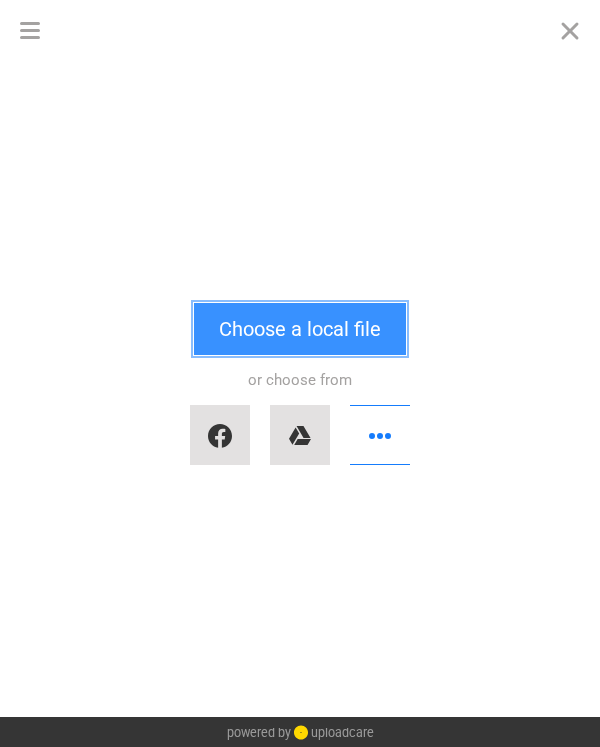 click on "Choose a local file" at bounding box center [300, 329] 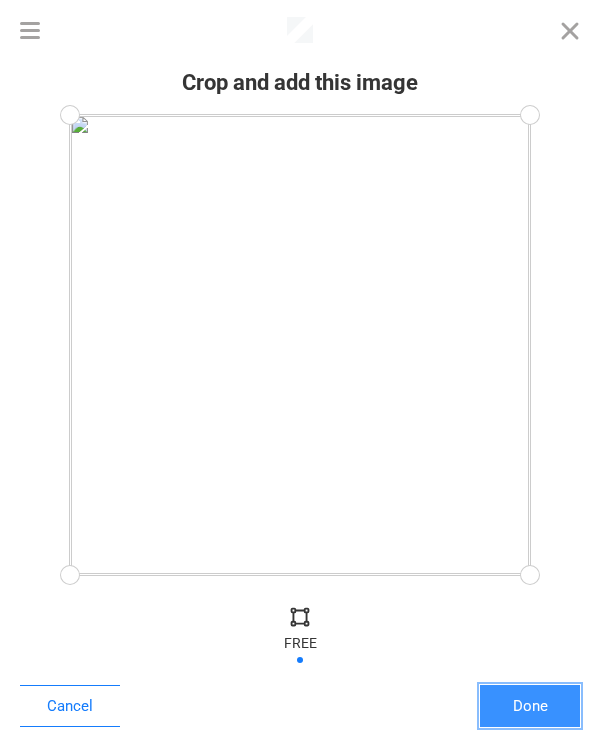 click on "Done" at bounding box center [530, 706] 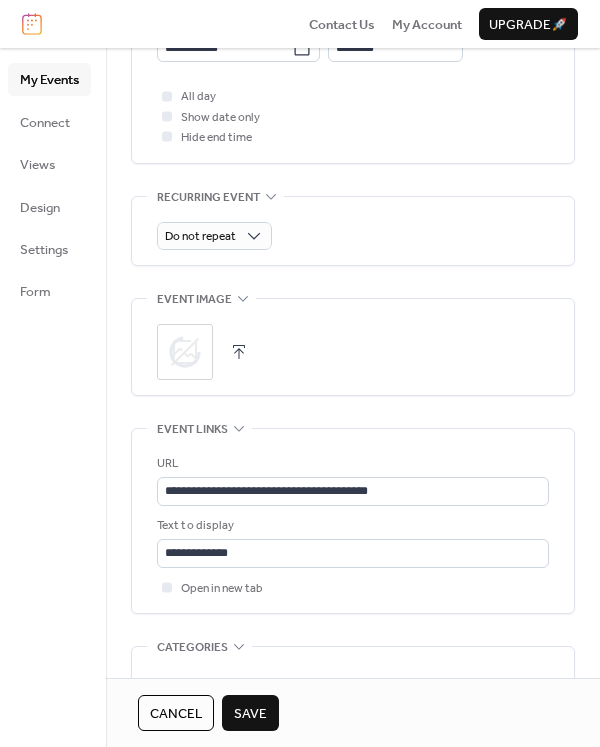 scroll, scrollTop: 1000, scrollLeft: 0, axis: vertical 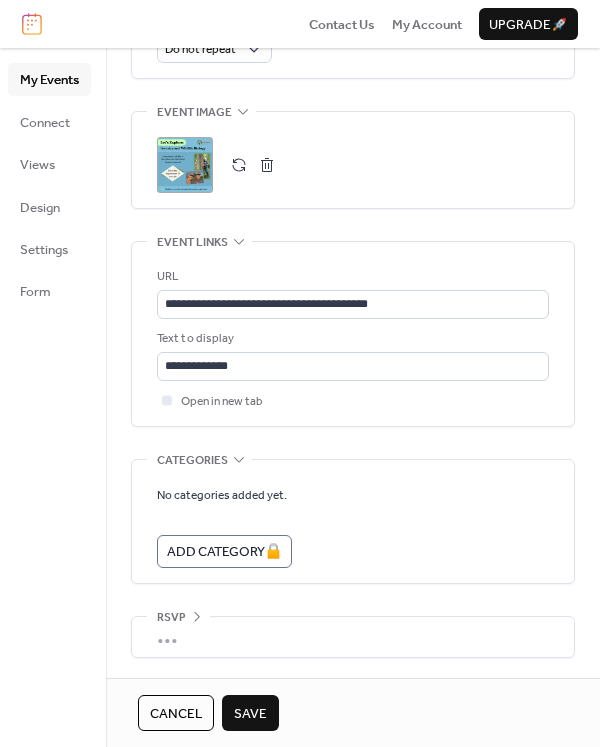 click on "Save" at bounding box center (250, 714) 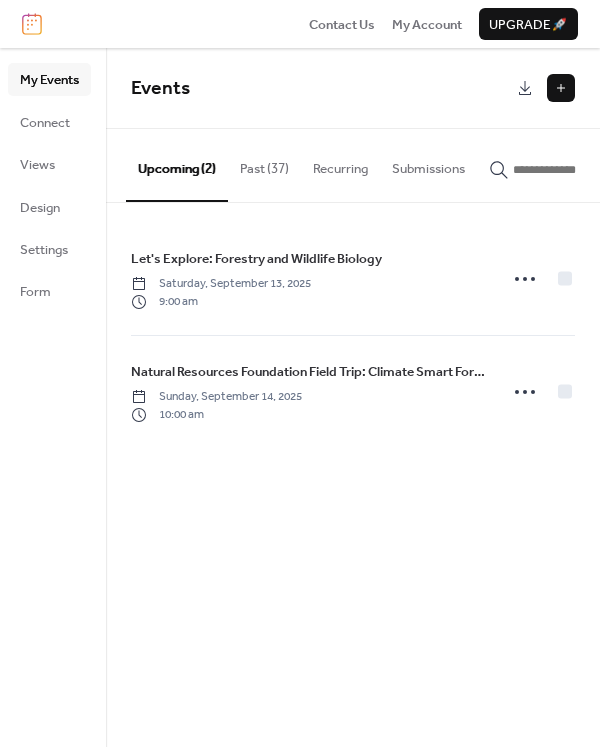 click at bounding box center (561, 88) 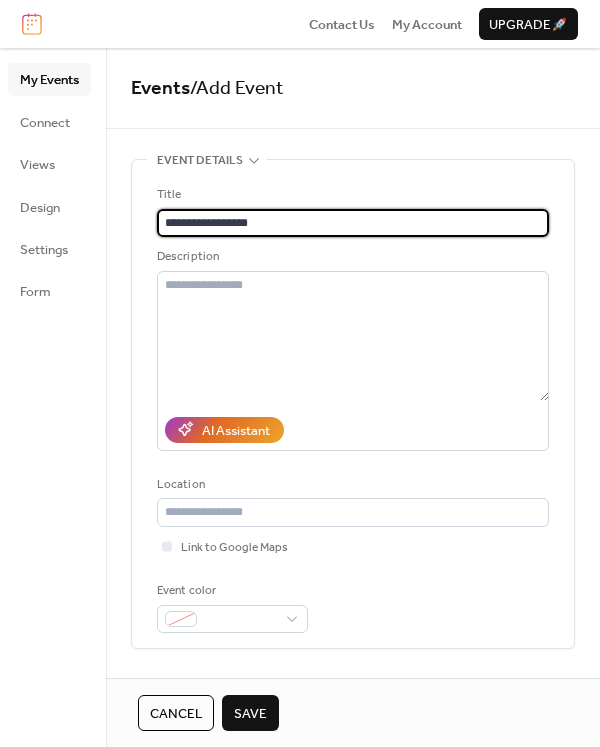 type on "**********" 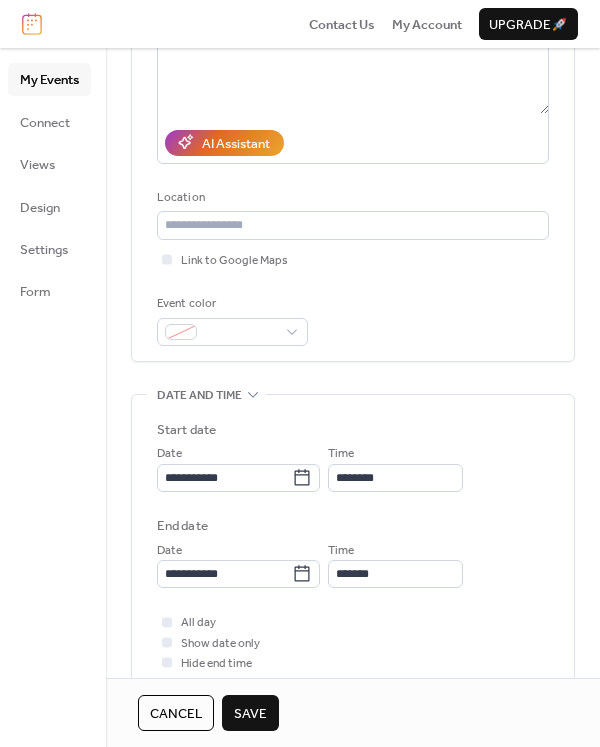 scroll, scrollTop: 309, scrollLeft: 0, axis: vertical 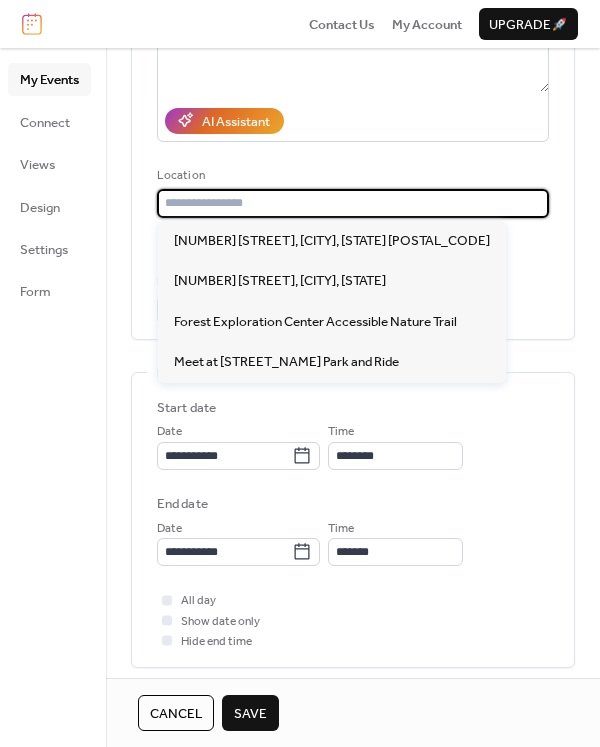 click at bounding box center (353, 203) 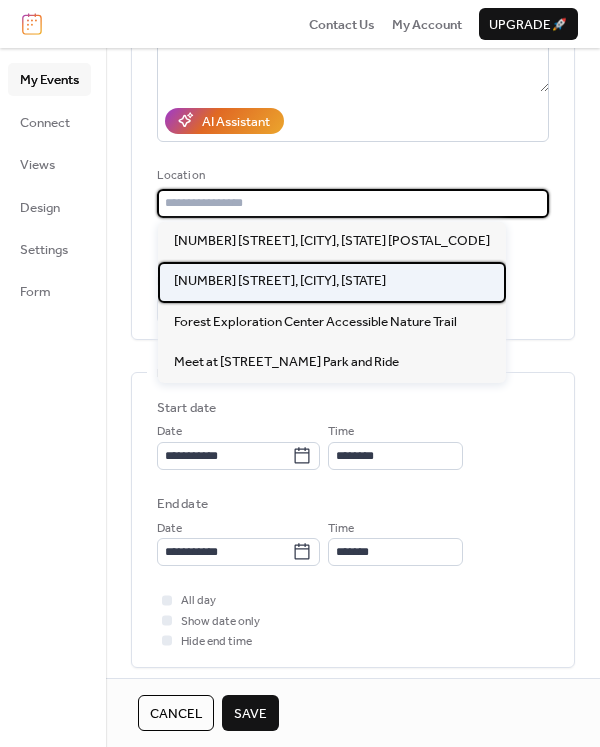 click on "[NUMBER] [STREET], [CITY], [STATE]" at bounding box center (280, 281) 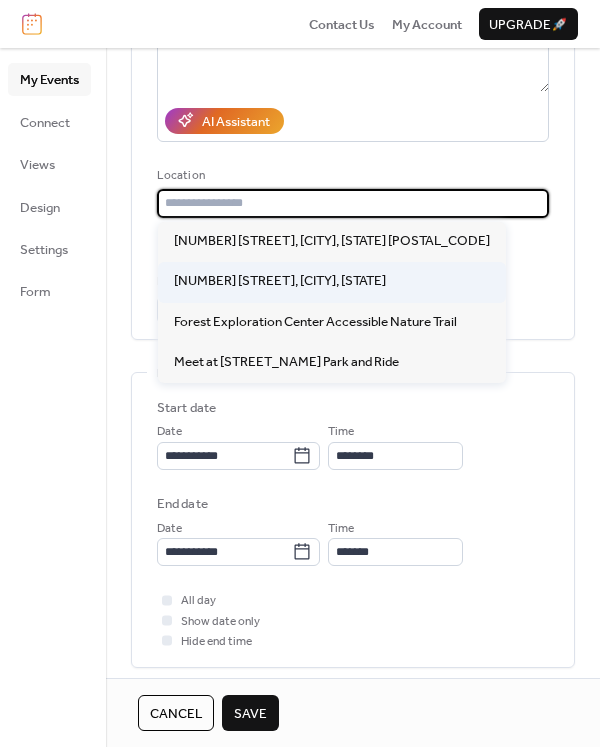 type on "**********" 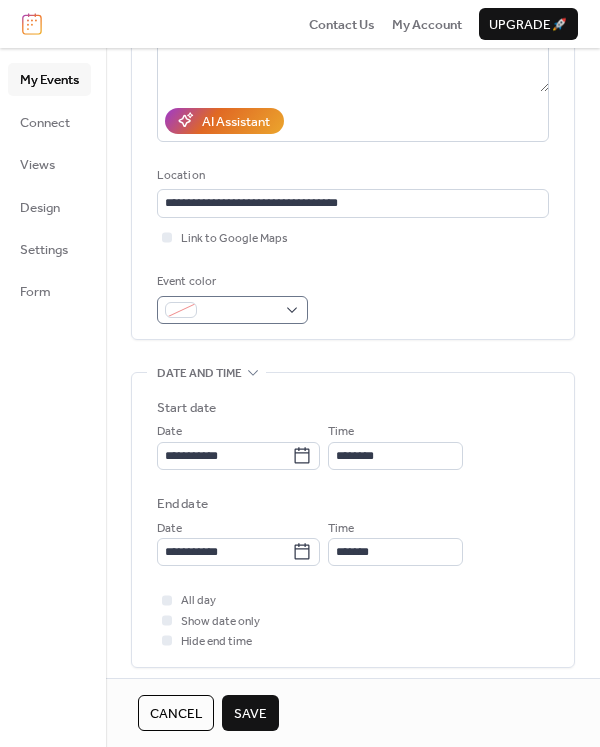 scroll, scrollTop: 0, scrollLeft: 0, axis: both 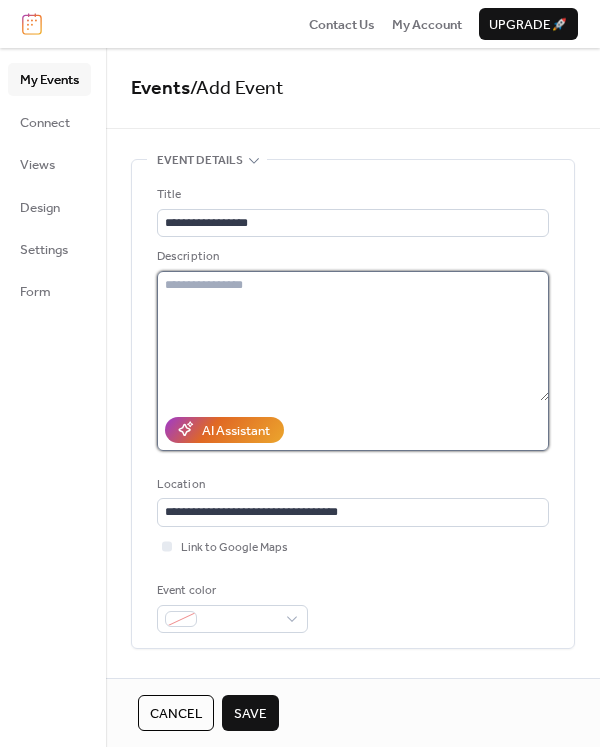 click at bounding box center [353, 336] 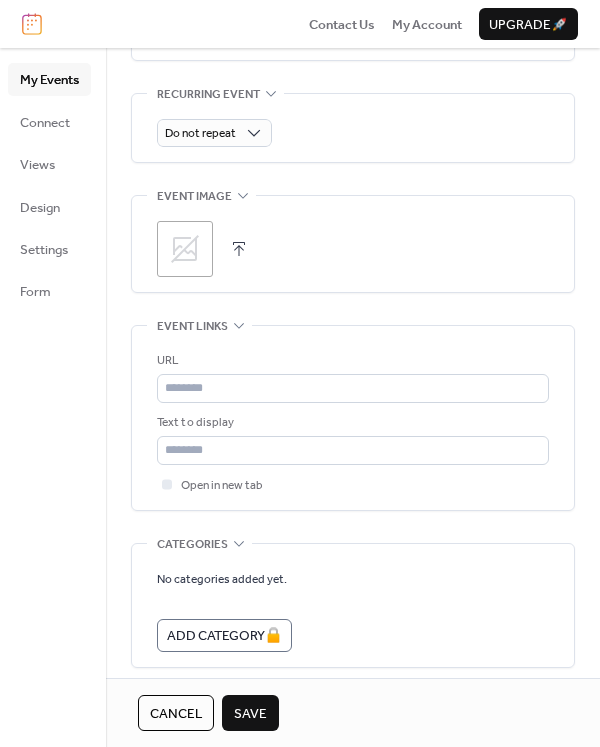 scroll, scrollTop: 949, scrollLeft: 0, axis: vertical 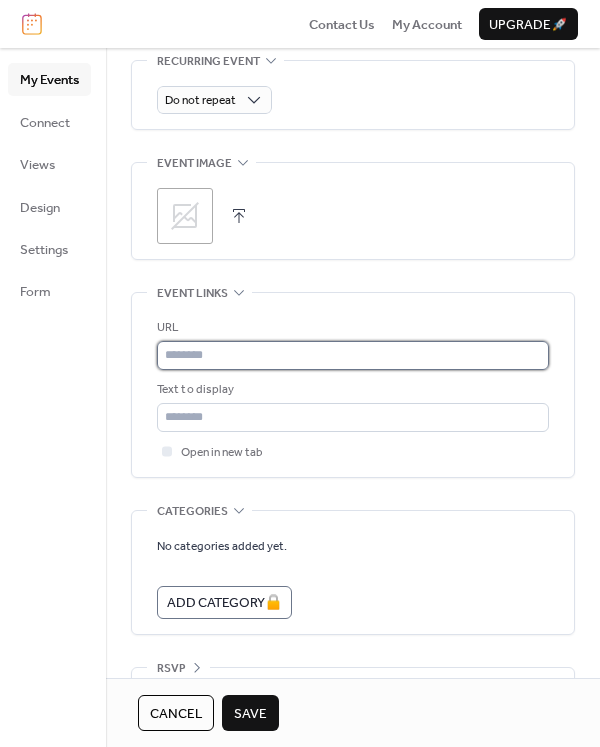 click at bounding box center (353, 355) 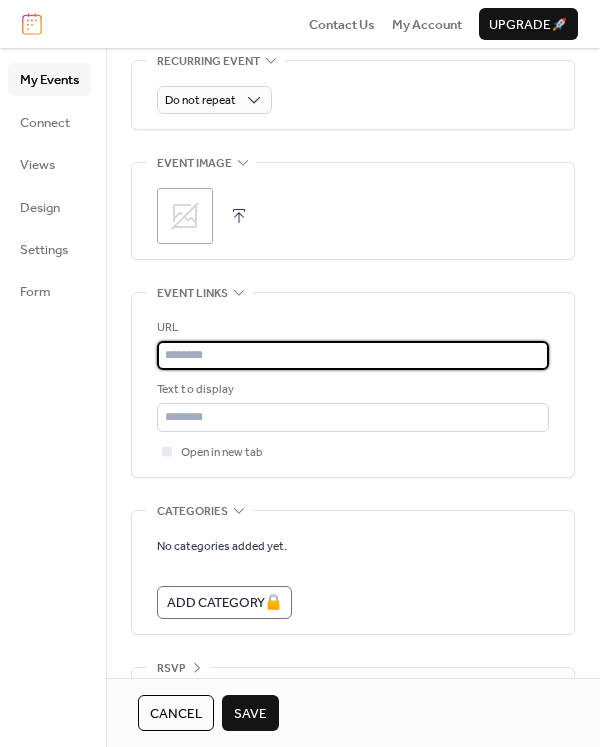 paste on "**********" 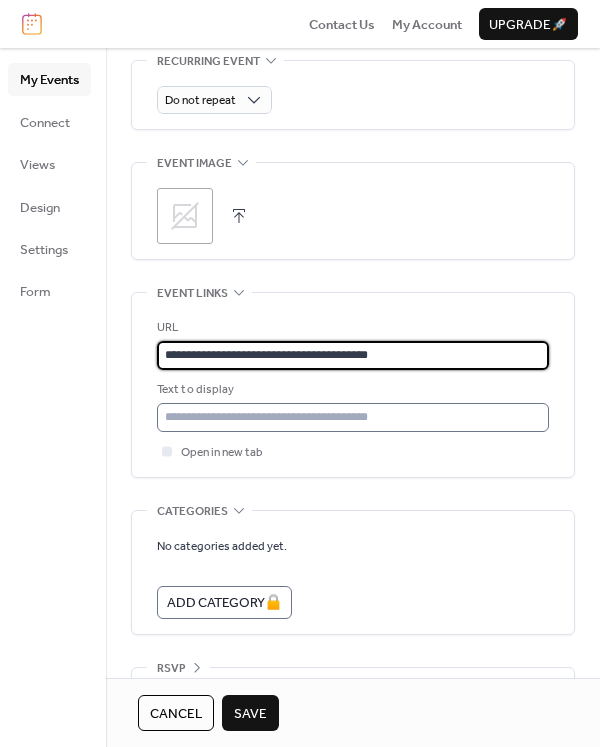 type on "**********" 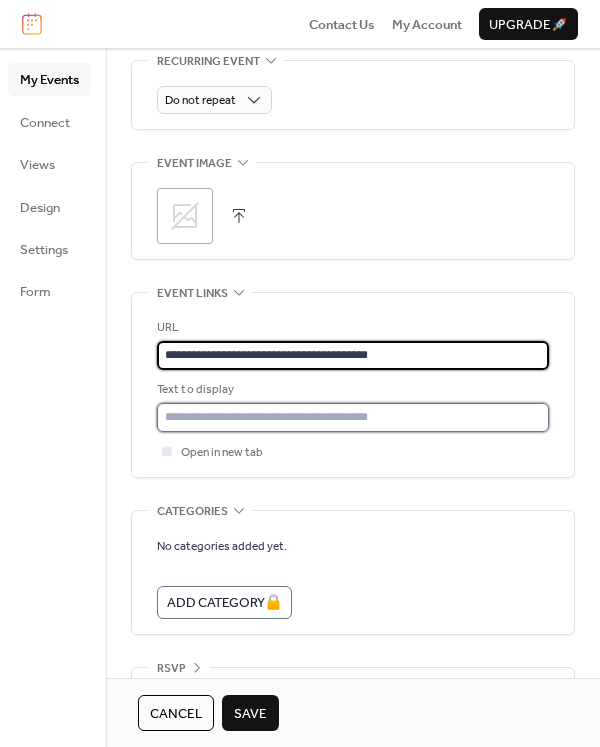 click at bounding box center [353, 417] 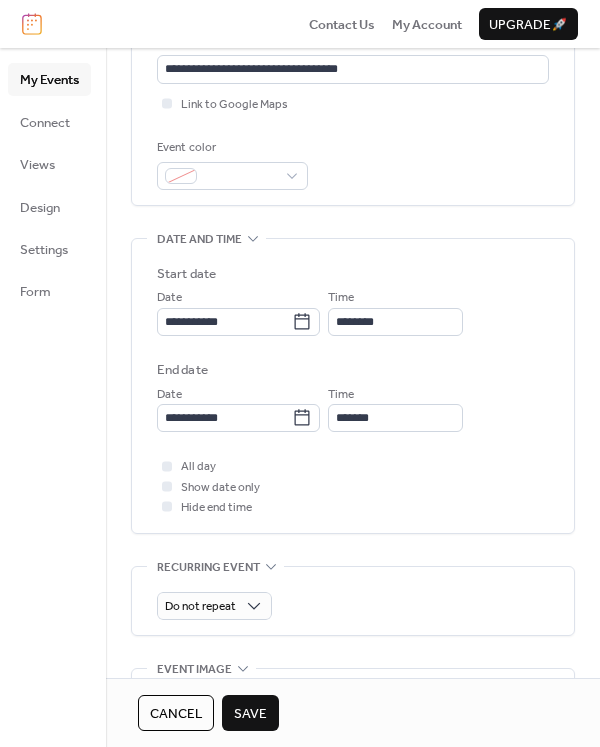 scroll, scrollTop: 432, scrollLeft: 0, axis: vertical 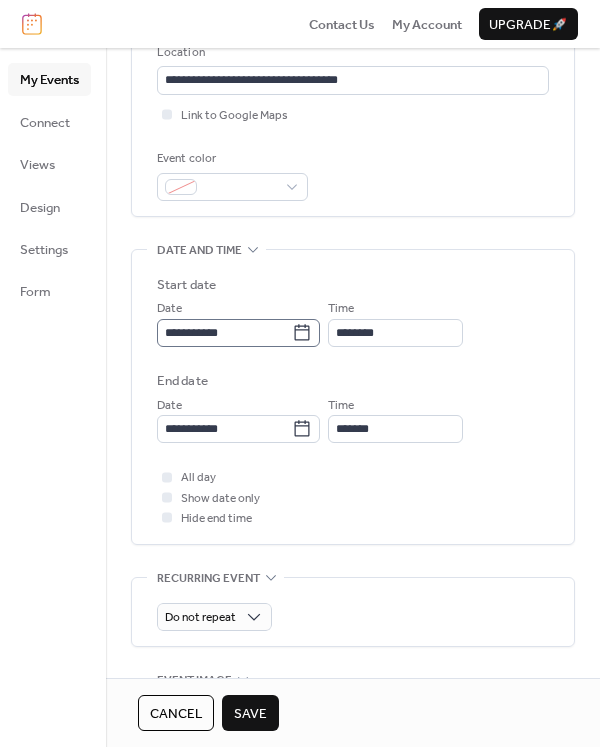 type on "**********" 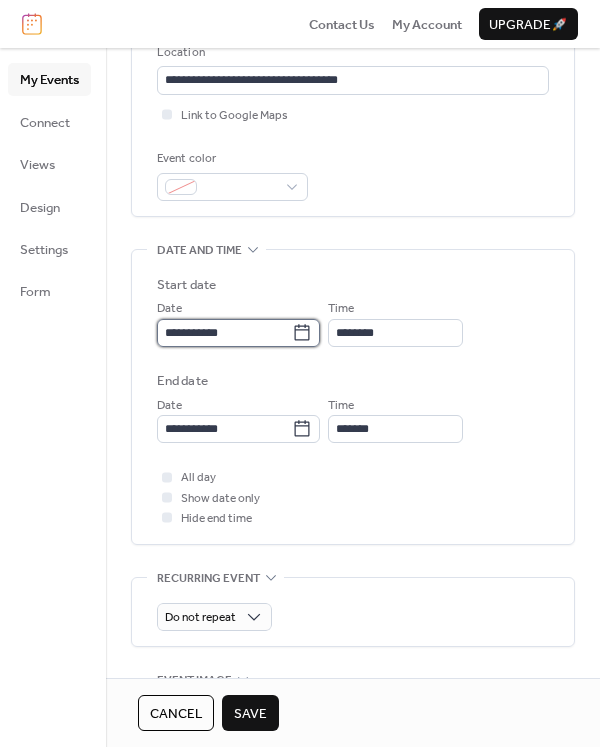 click on "**********" at bounding box center [224, 333] 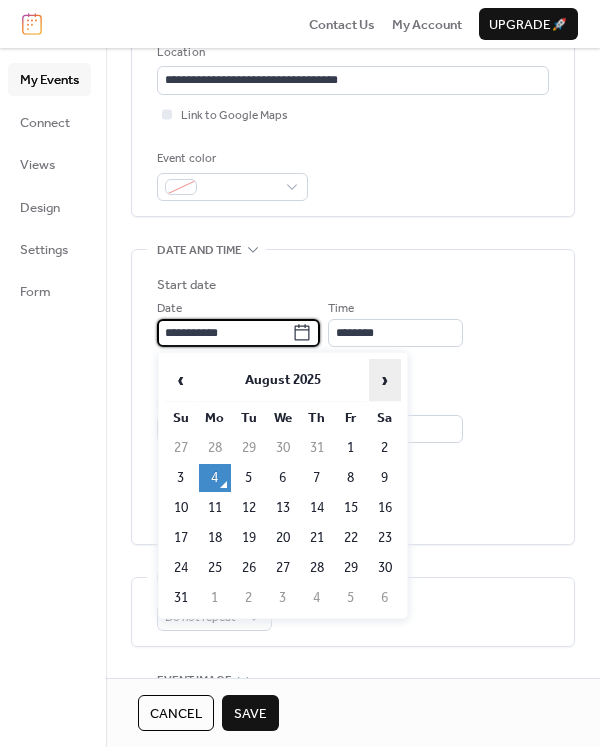 click on "›" at bounding box center [385, 380] 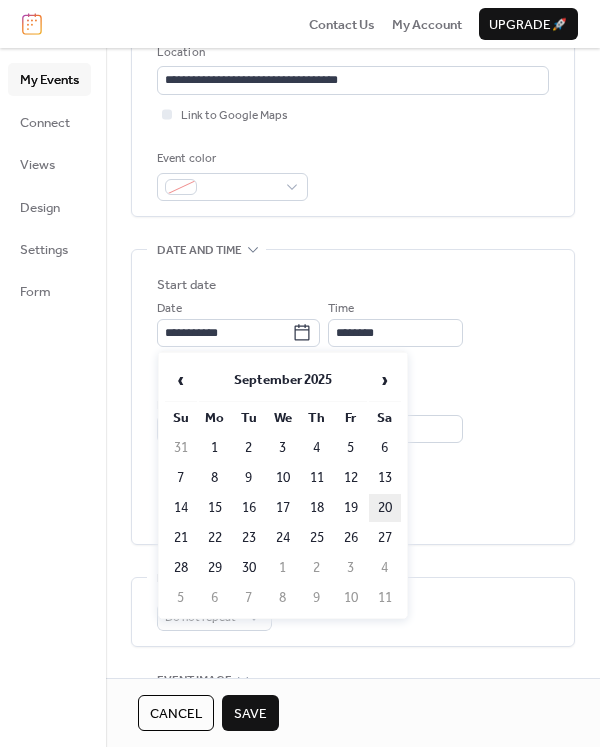 click on "20" at bounding box center (385, 508) 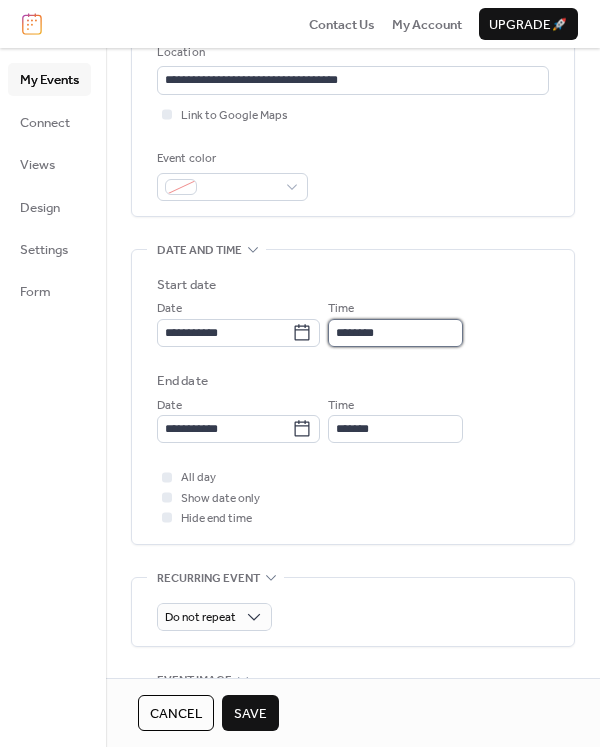 click on "********" at bounding box center (395, 333) 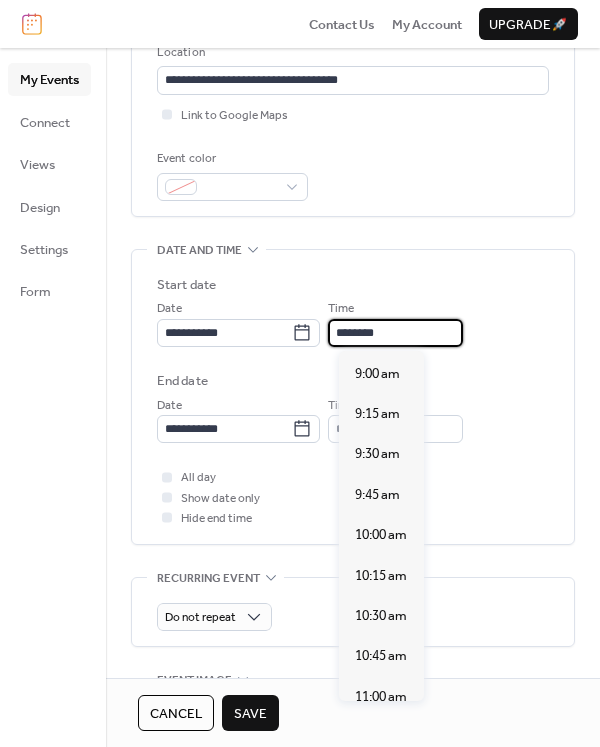 scroll, scrollTop: 1448, scrollLeft: 0, axis: vertical 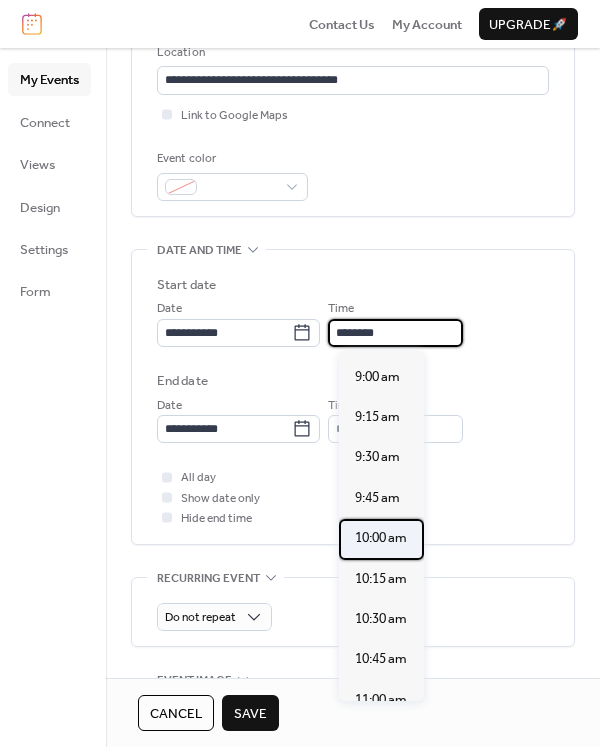 click on "10:00 am" at bounding box center [381, 538] 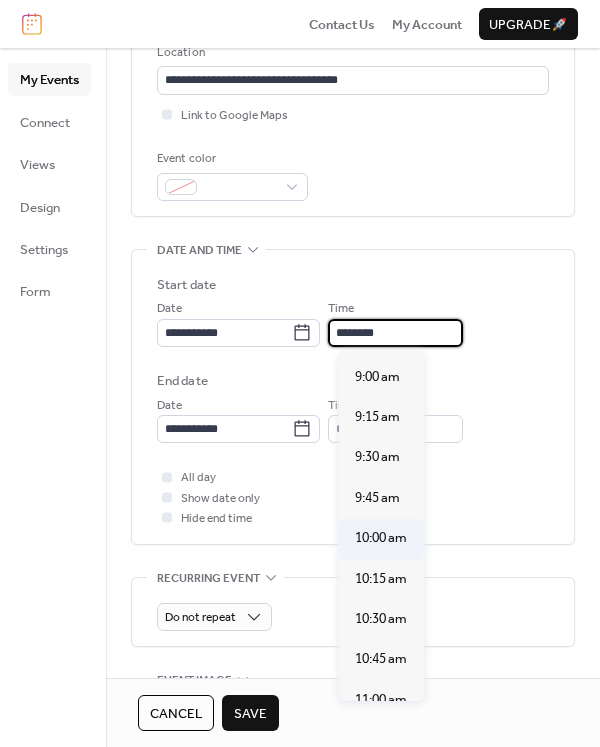 type on "********" 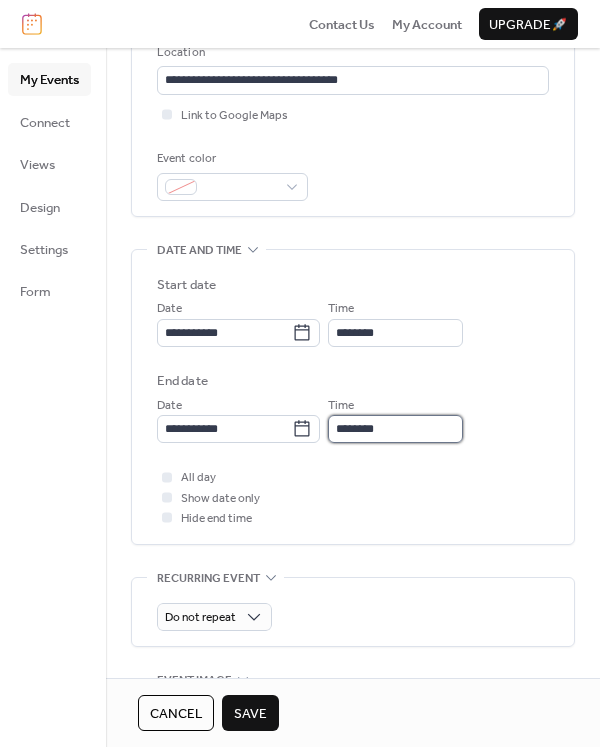 click on "********" at bounding box center [395, 429] 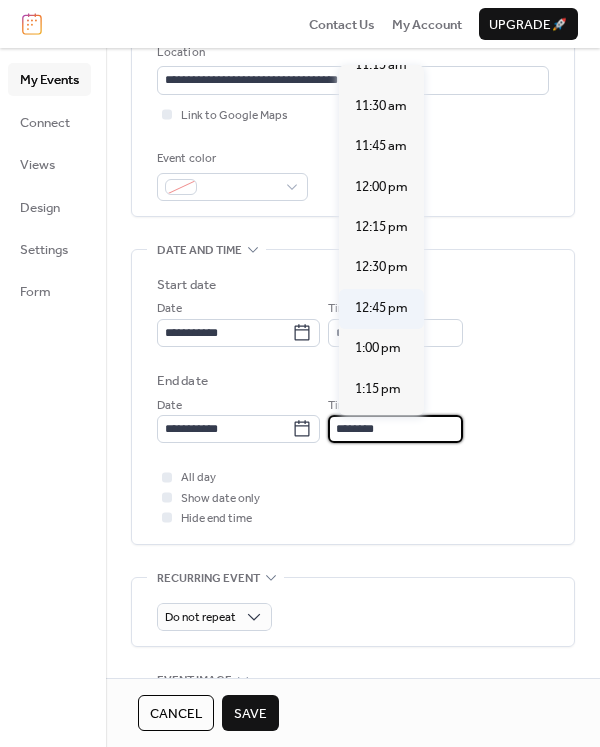scroll, scrollTop: 193, scrollLeft: 0, axis: vertical 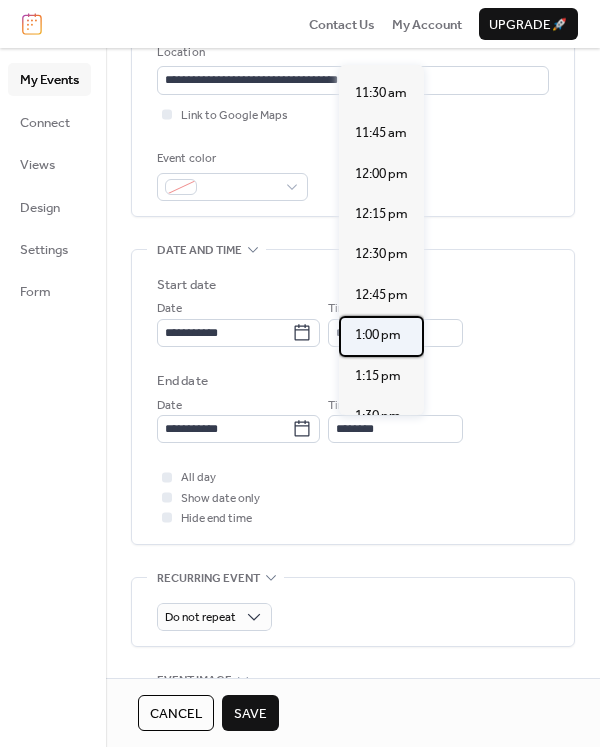 click on "1:00 pm" at bounding box center (378, 335) 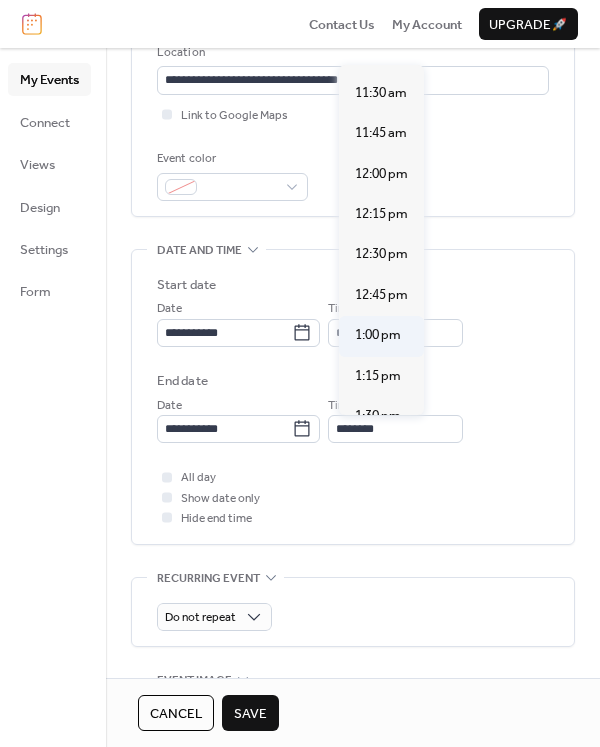 type on "*******" 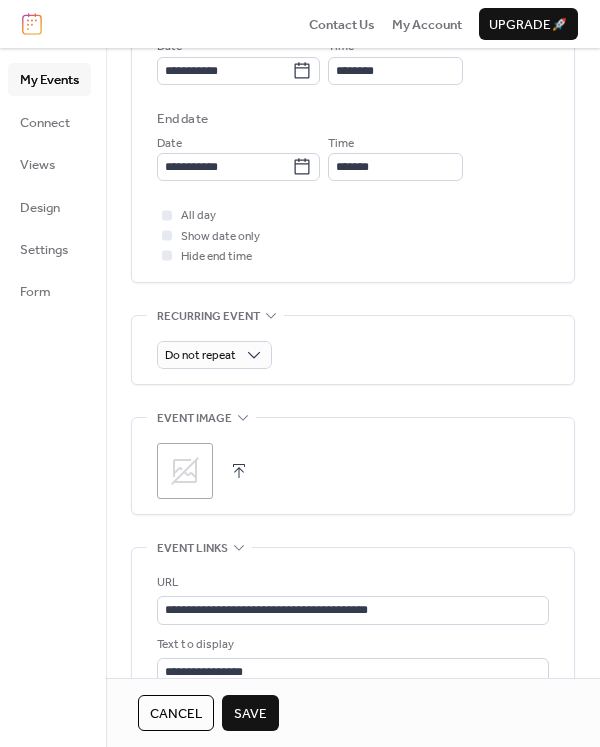 scroll, scrollTop: 708, scrollLeft: 0, axis: vertical 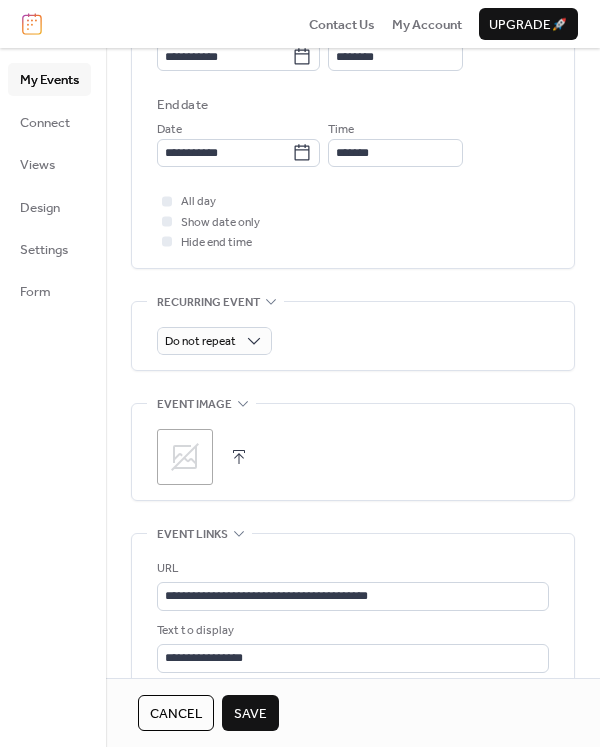 click on ";" at bounding box center (185, 457) 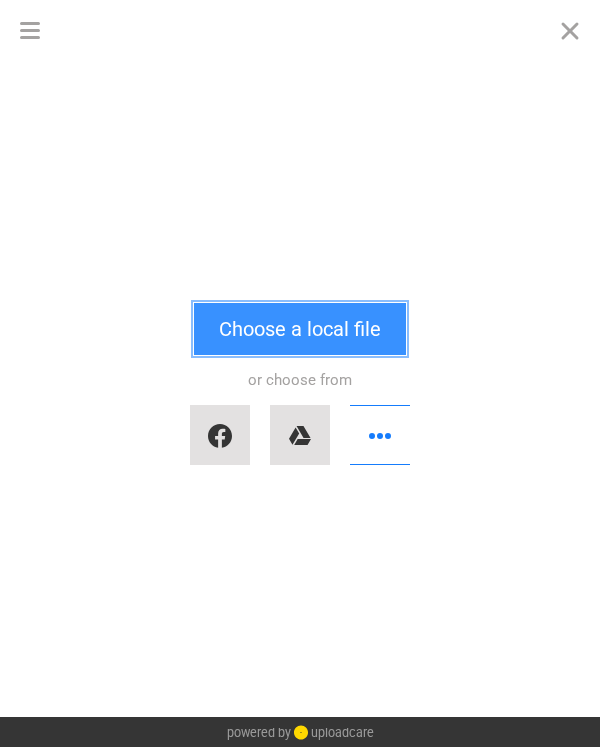 click on "Choose a local file" at bounding box center [300, 329] 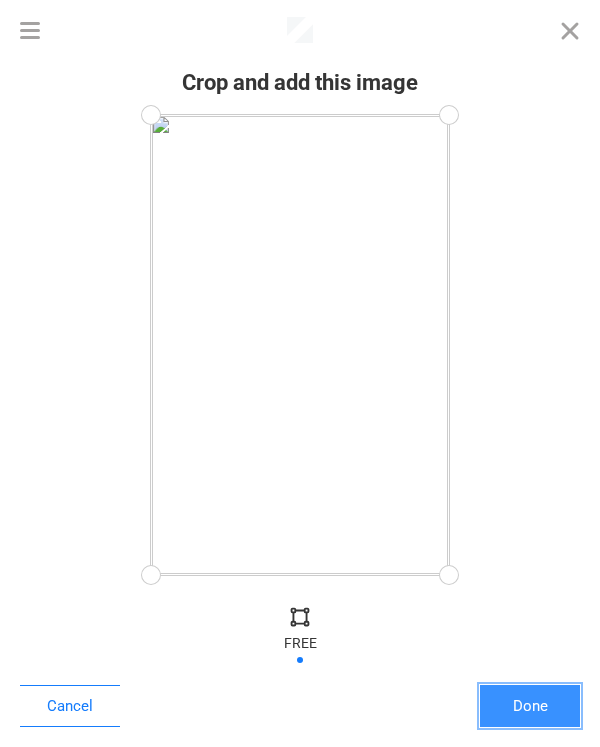 click on "Done" at bounding box center (530, 706) 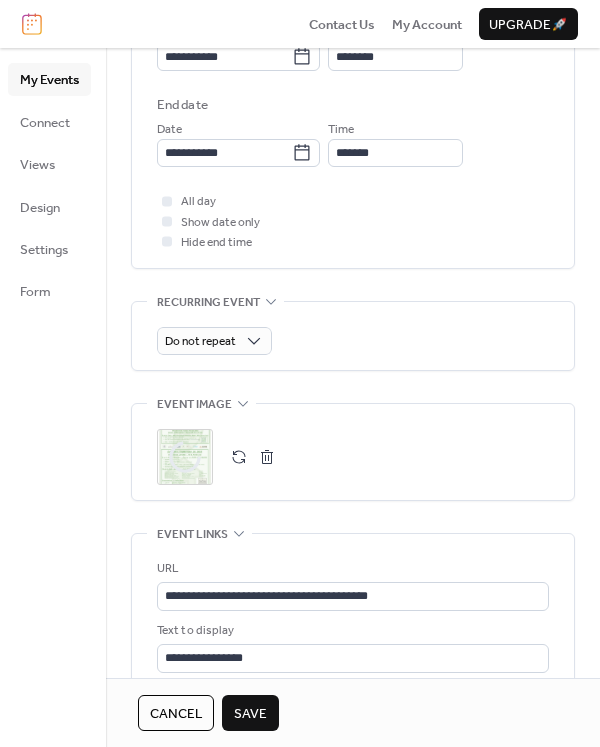 click on "Save" at bounding box center [250, 714] 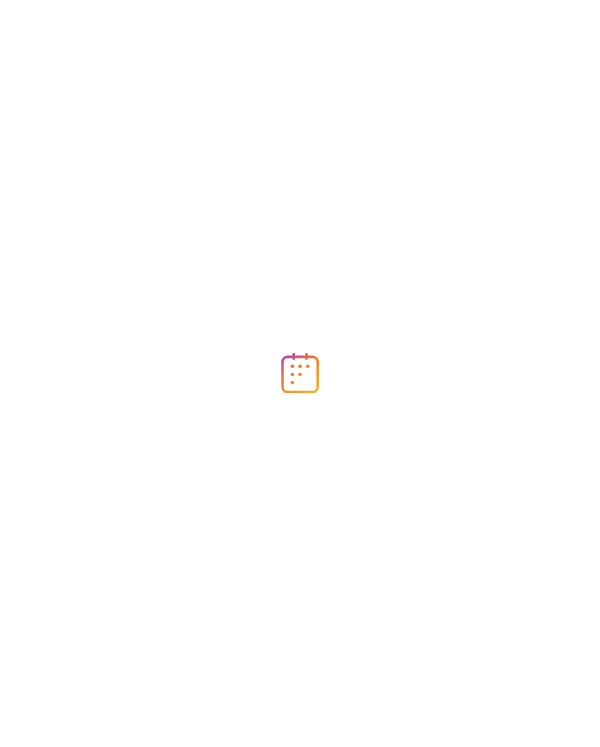 scroll, scrollTop: 0, scrollLeft: 0, axis: both 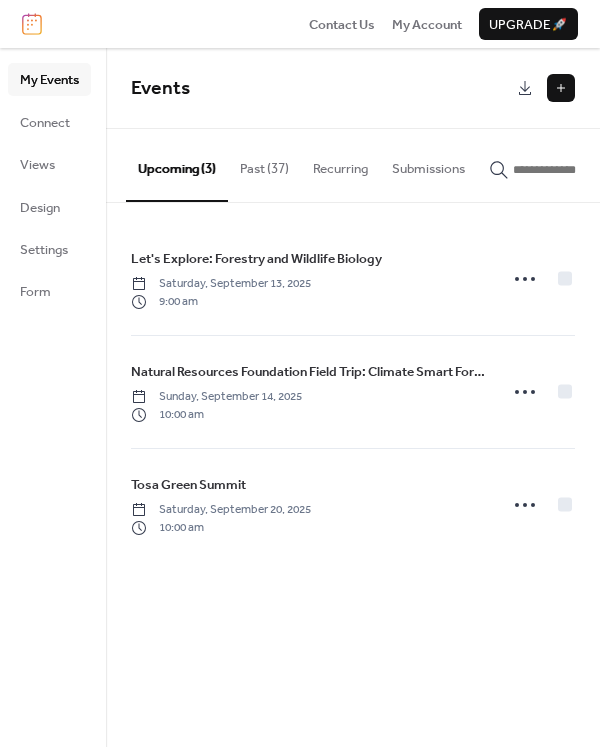 click on "Events" at bounding box center [353, 88] 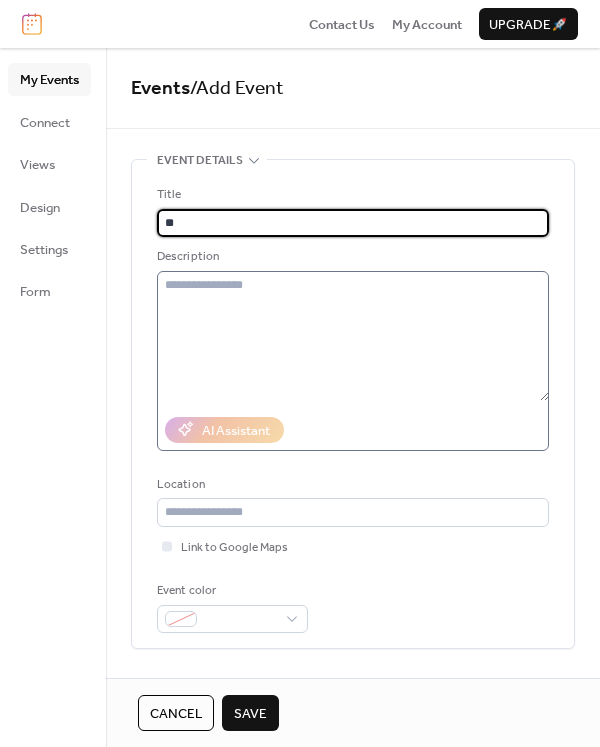 type on "*" 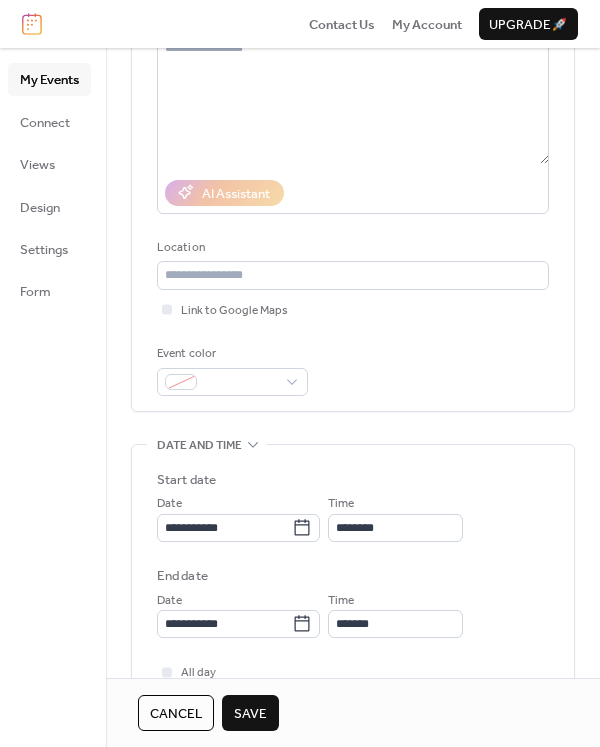 scroll, scrollTop: 254, scrollLeft: 0, axis: vertical 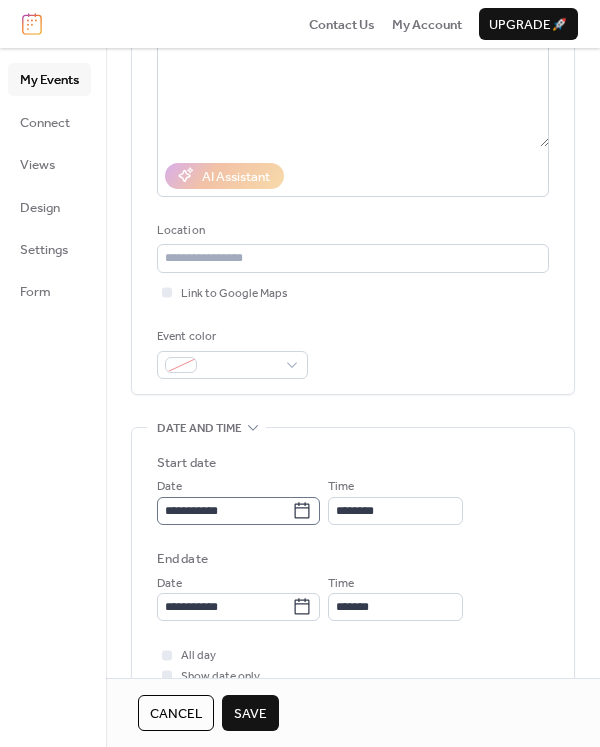 type on "**********" 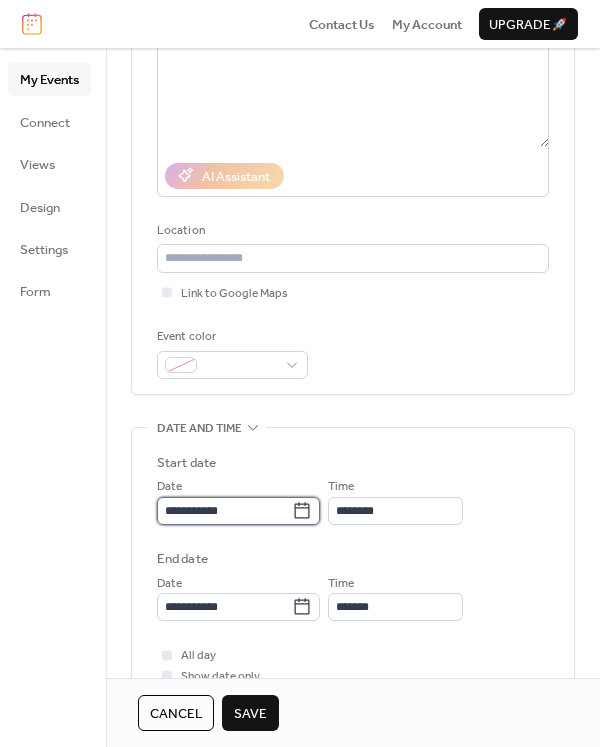 click on "**********" at bounding box center (224, 511) 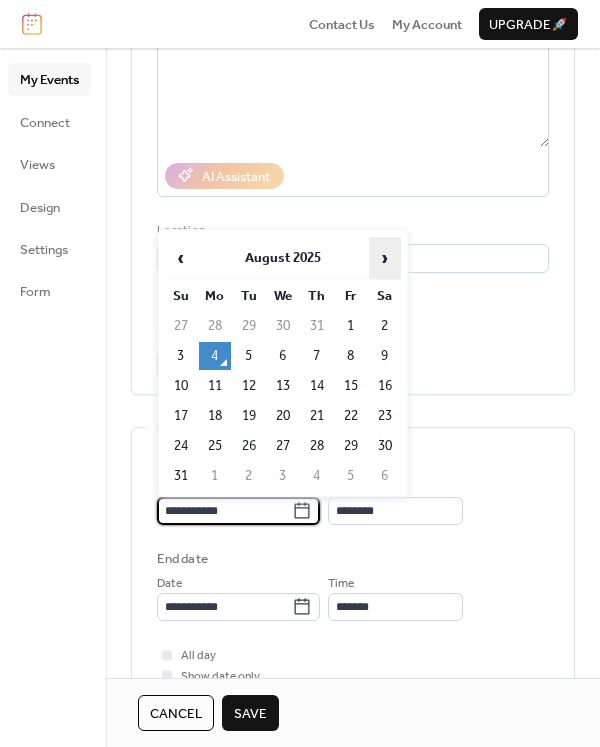 click on "›" at bounding box center [385, 258] 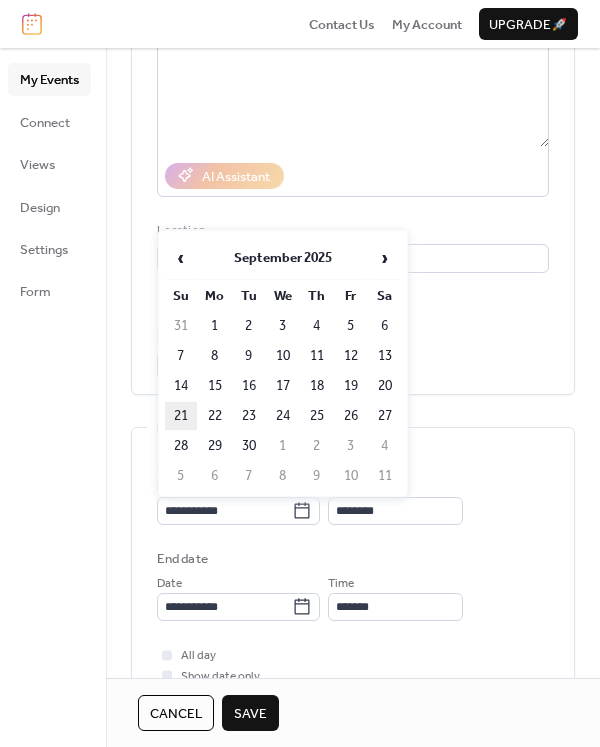 click on "21" at bounding box center [181, 416] 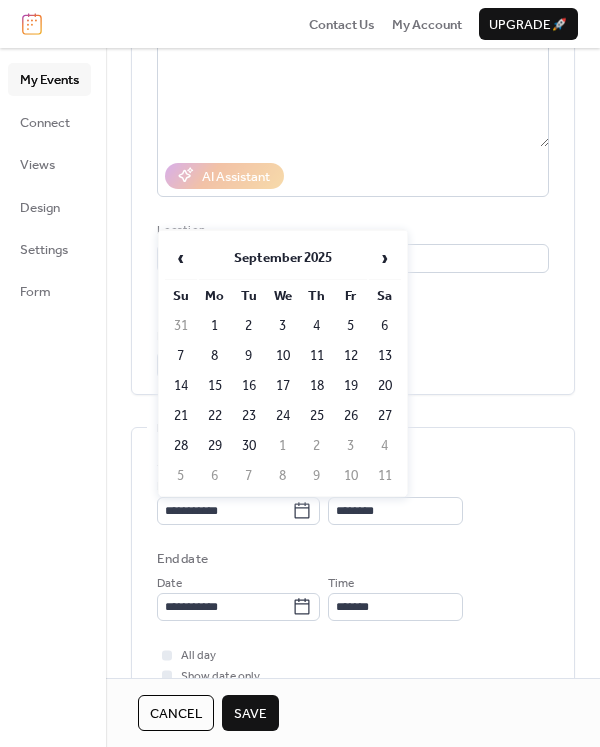 type on "**********" 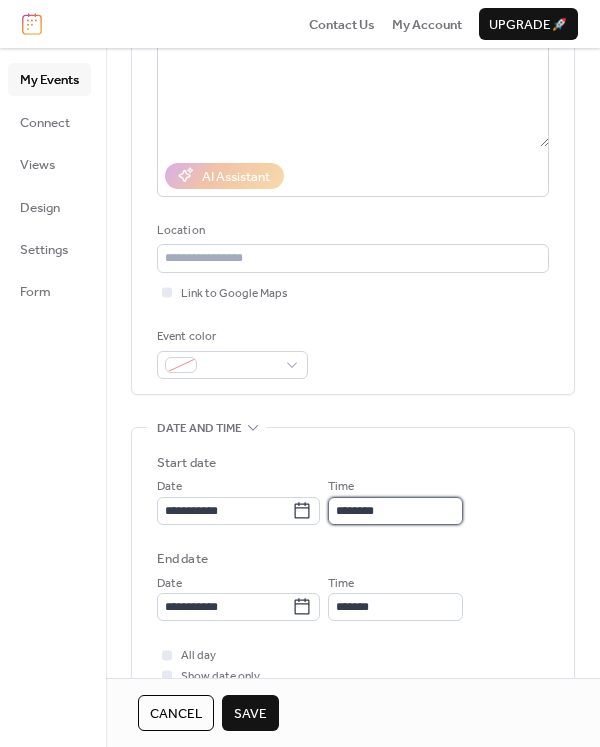click on "********" at bounding box center [395, 511] 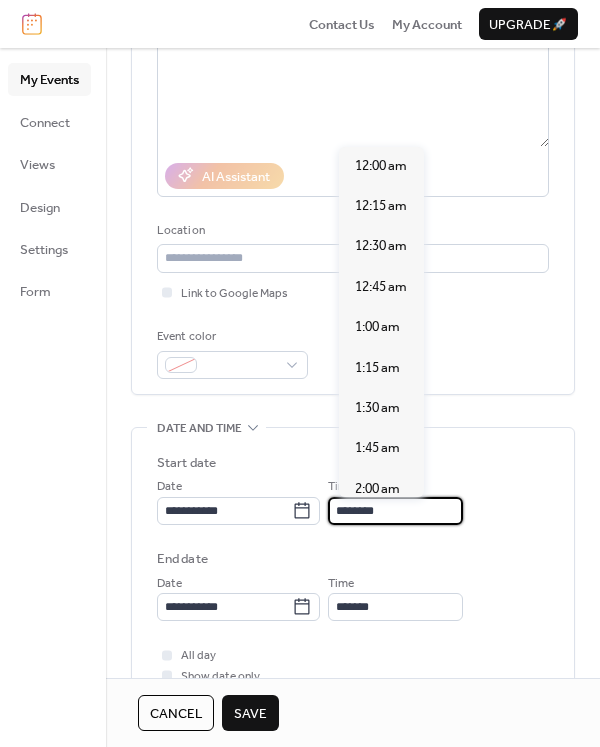 scroll, scrollTop: 1890, scrollLeft: 0, axis: vertical 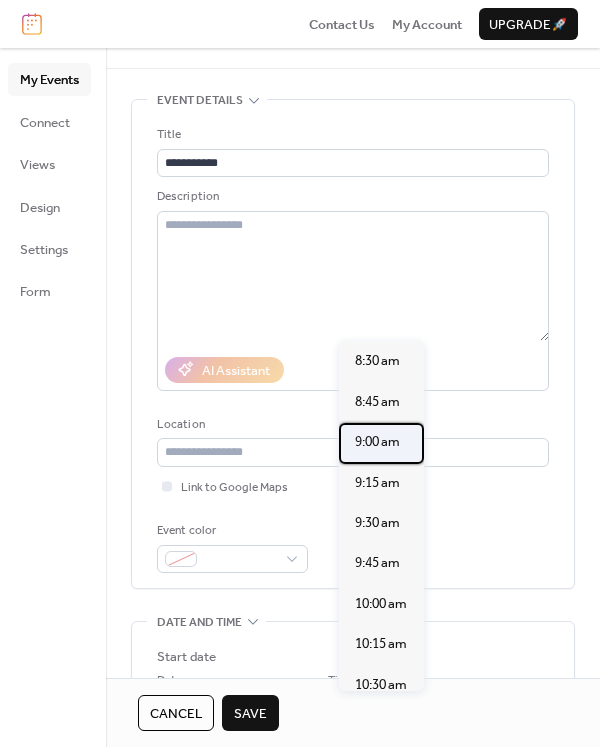 click on "9:00 am" at bounding box center (377, 442) 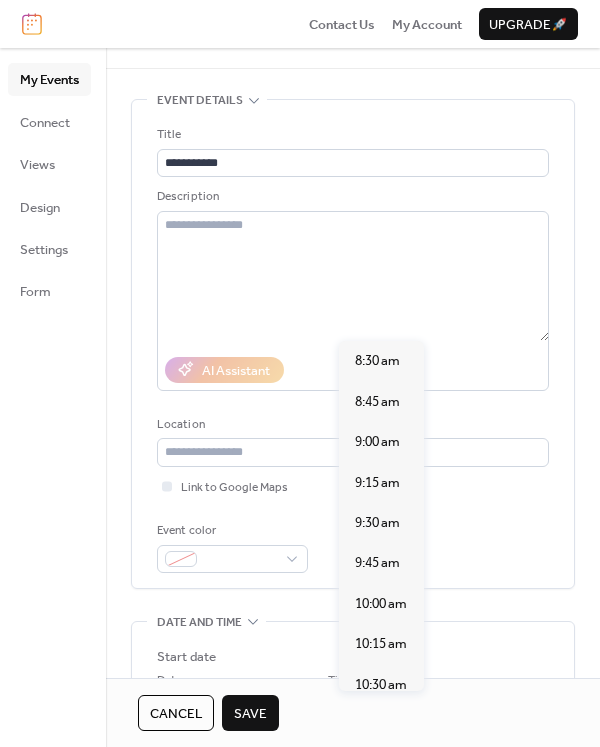 type on "*******" 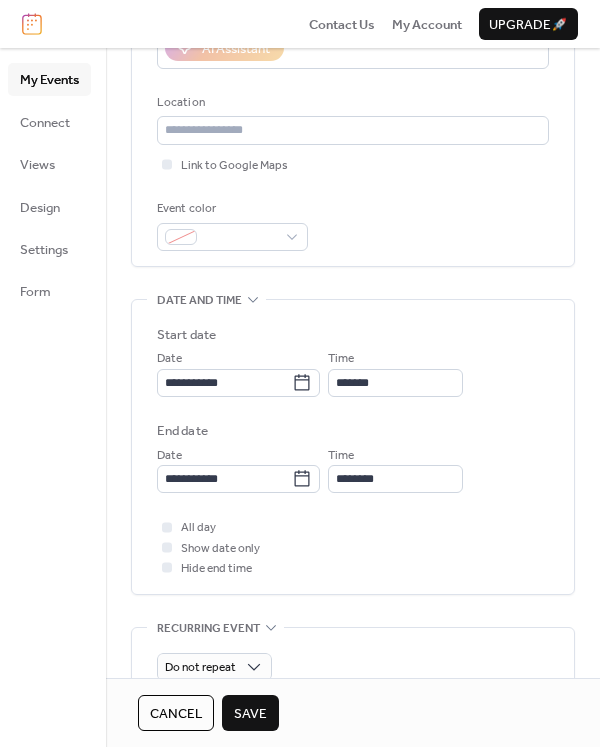 scroll, scrollTop: 411, scrollLeft: 0, axis: vertical 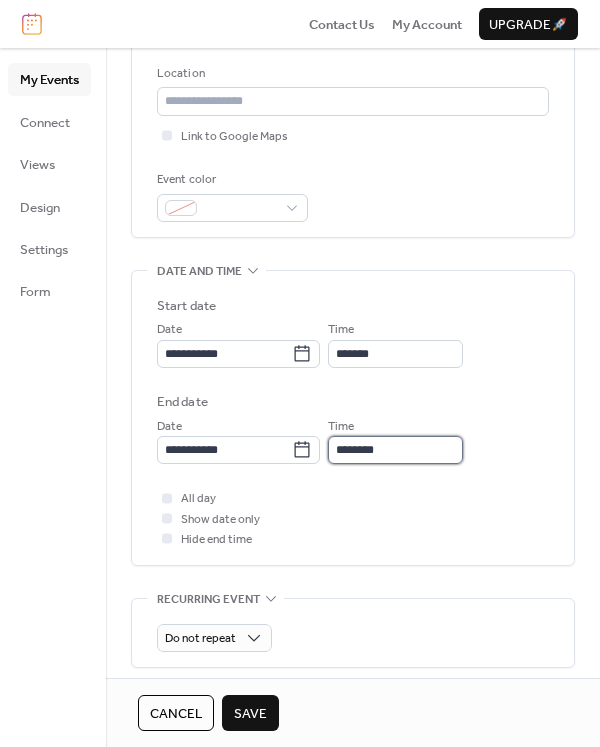click on "********" at bounding box center (395, 450) 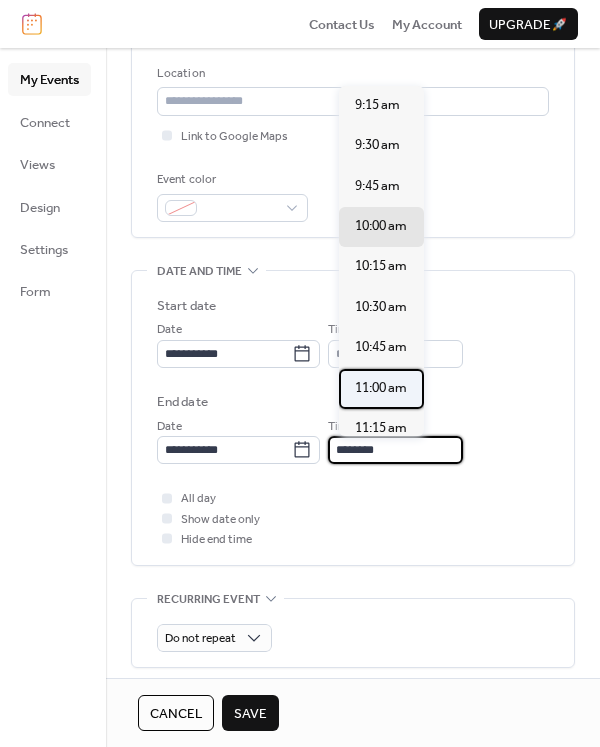 click on "11:00 am" at bounding box center [381, 388] 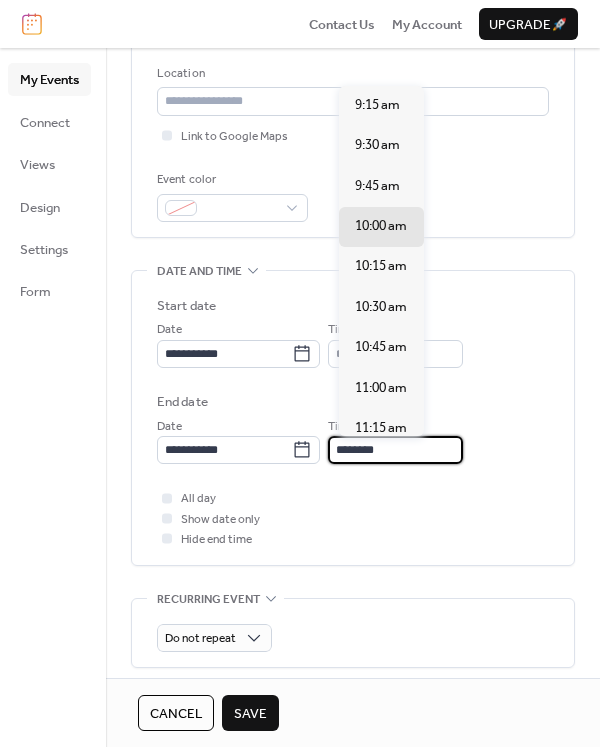 type on "********" 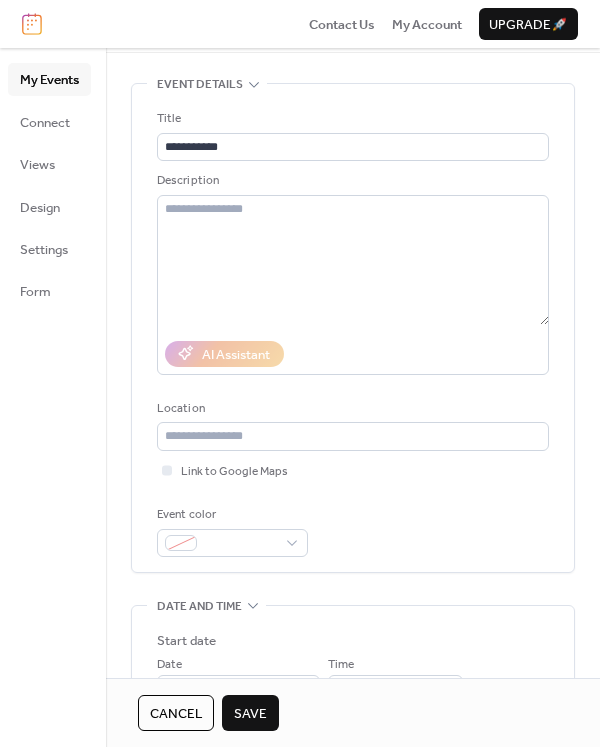 scroll, scrollTop: 70, scrollLeft: 0, axis: vertical 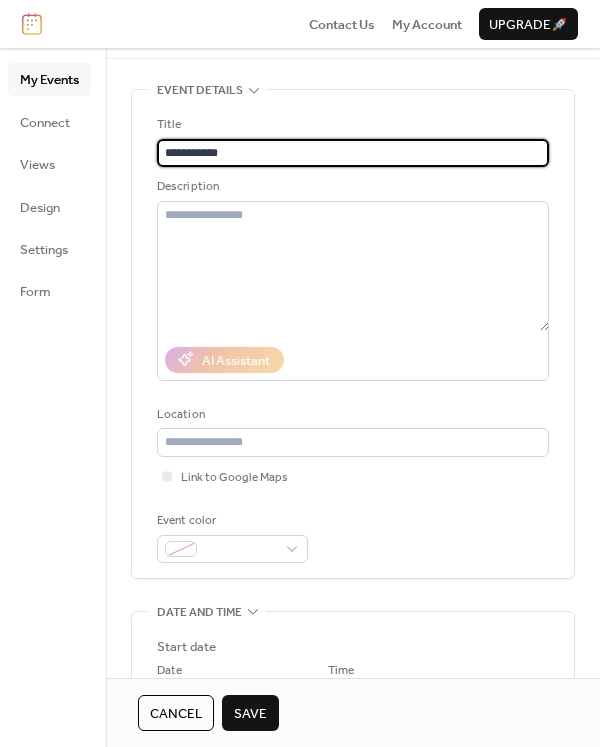 click on "**********" at bounding box center [353, 153] 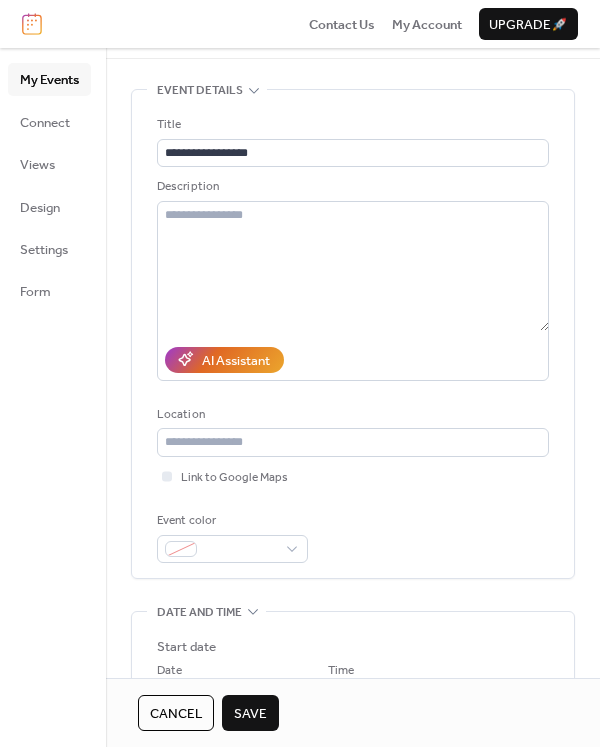 click on "**********" at bounding box center (353, 334) 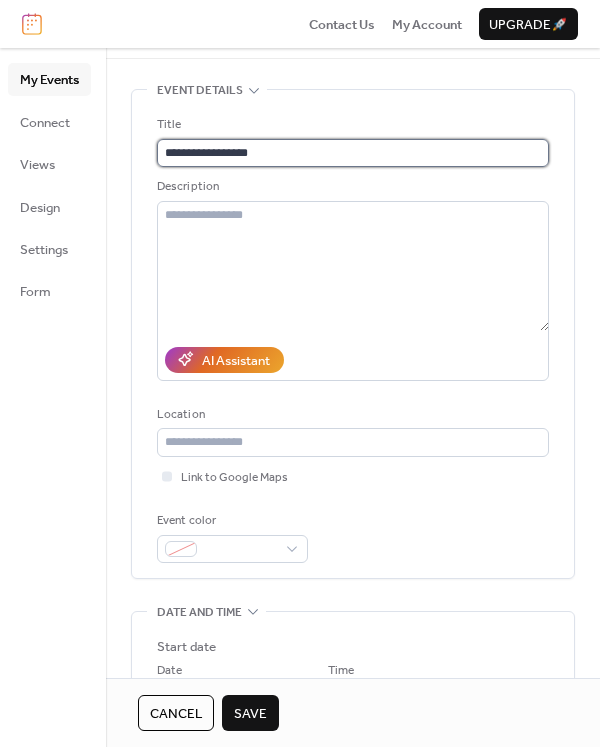 click on "**********" at bounding box center (353, 153) 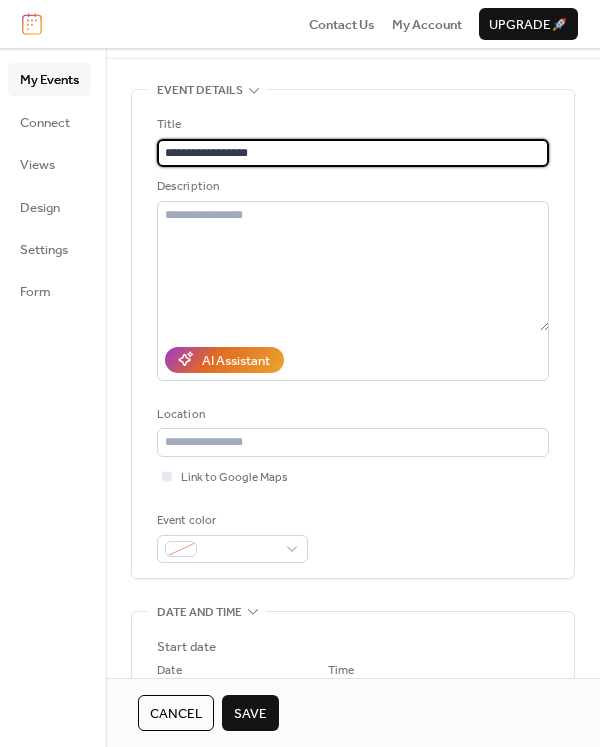 click on "**********" at bounding box center [353, 153] 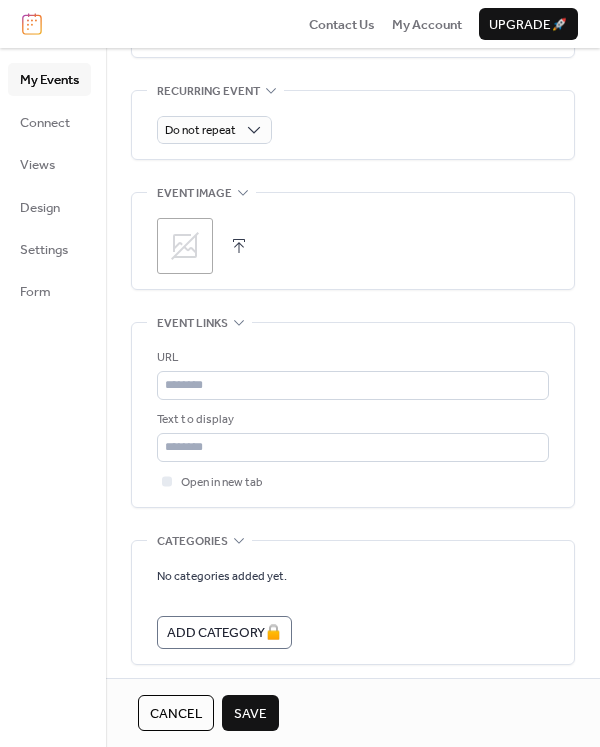 scroll, scrollTop: 936, scrollLeft: 0, axis: vertical 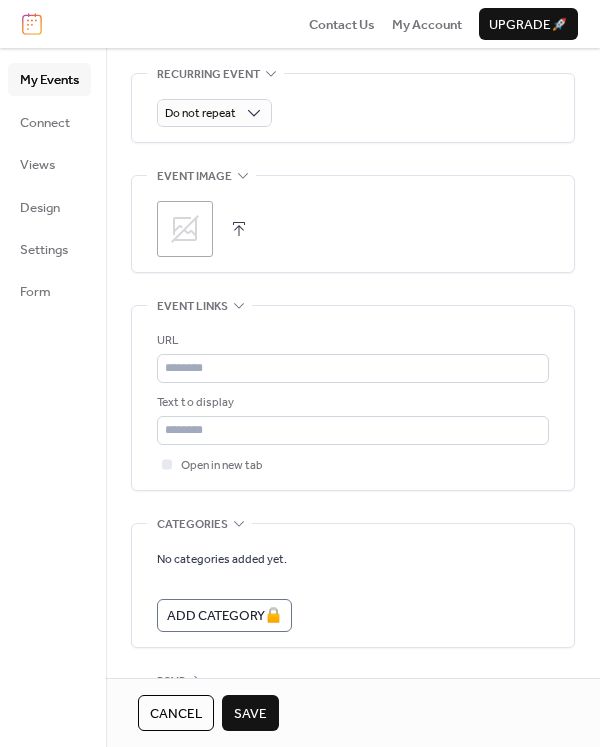 type on "**********" 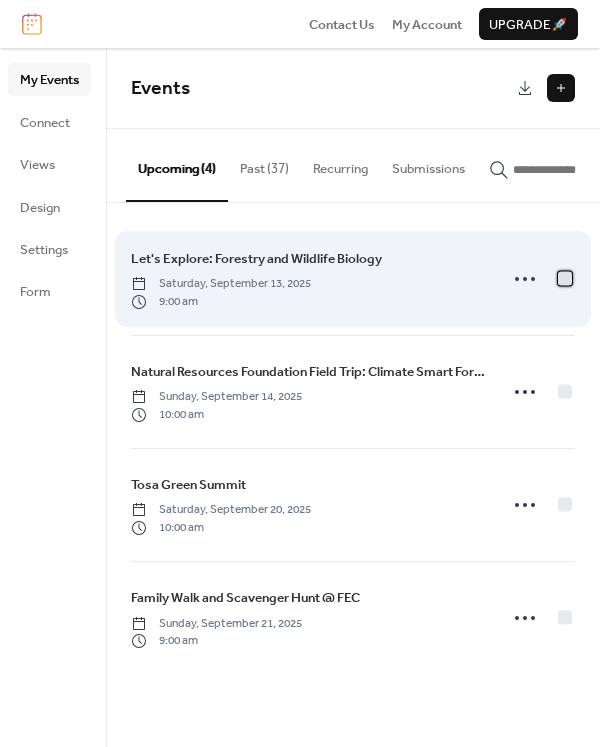 click at bounding box center [565, 278] 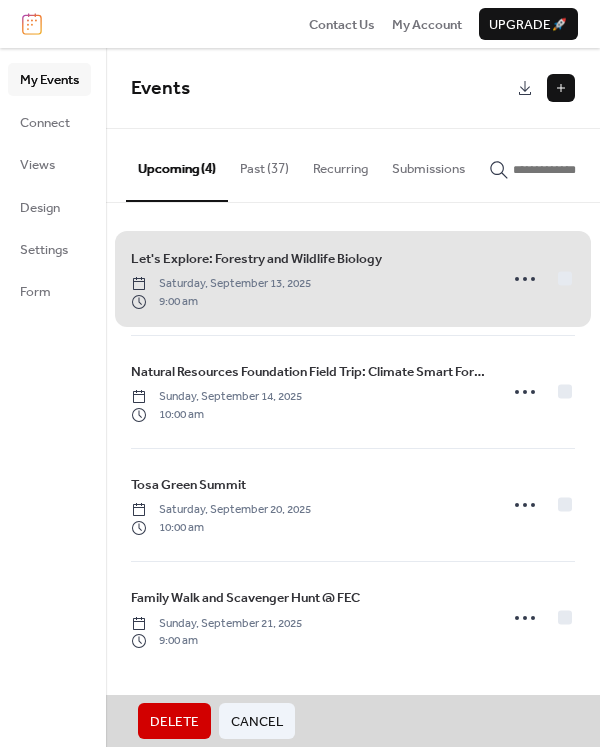 click on "Cancel" at bounding box center [257, 722] 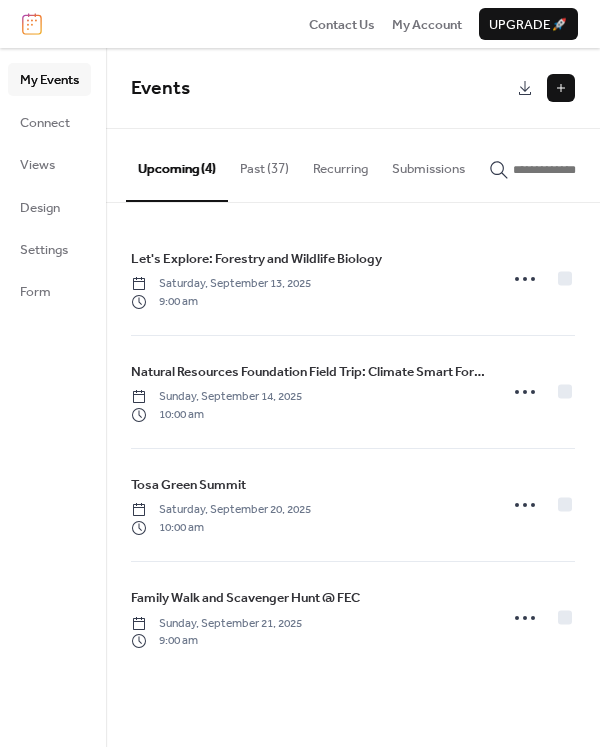 click at bounding box center [561, 88] 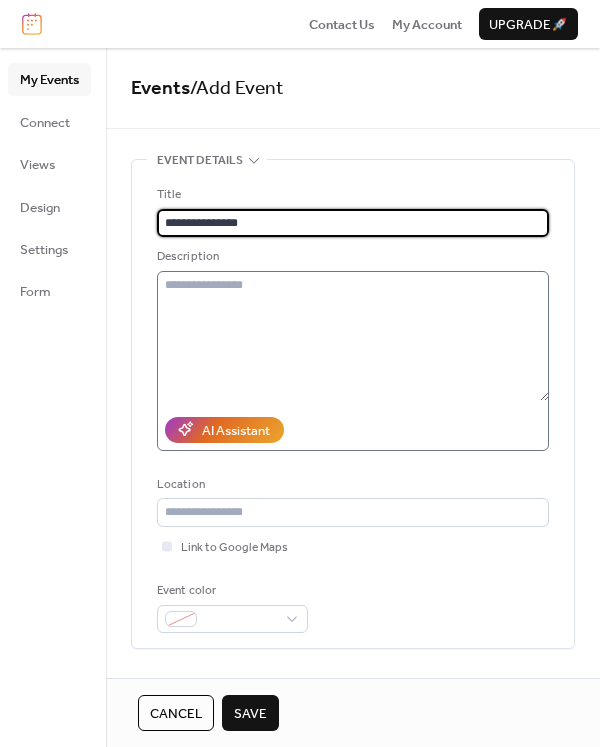type on "**********" 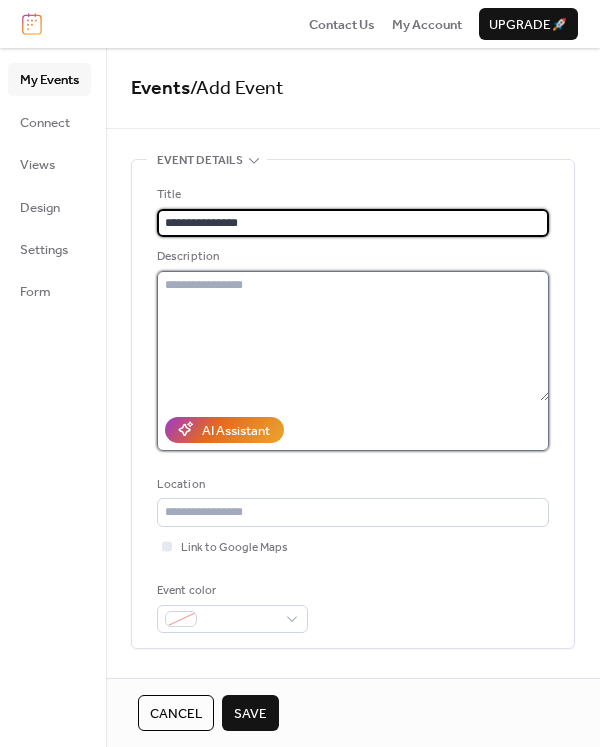click at bounding box center (353, 336) 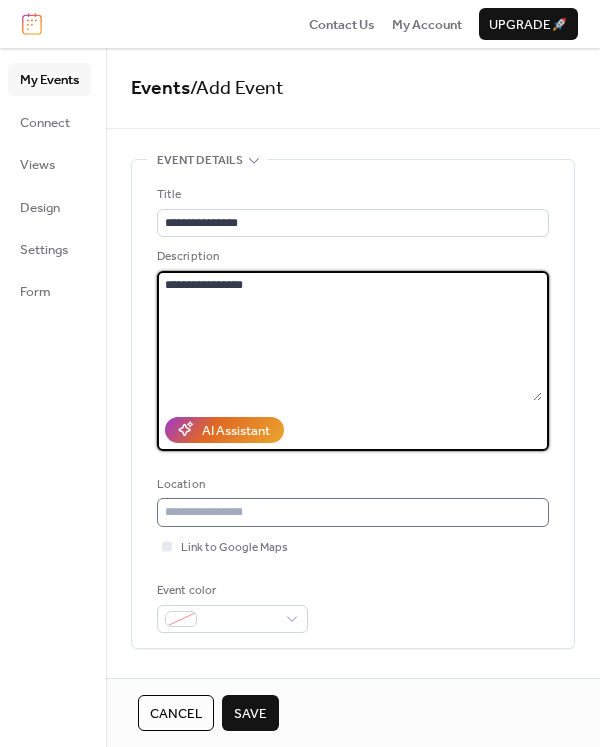 type on "**********" 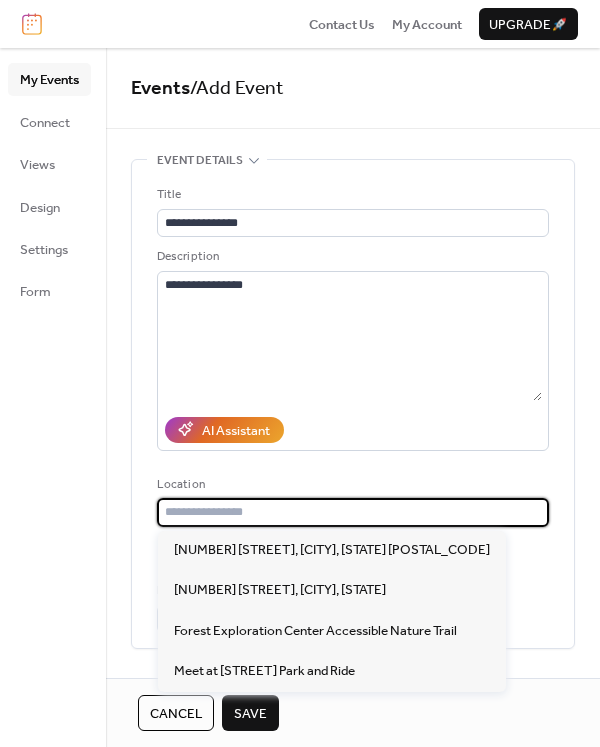 click at bounding box center (353, 512) 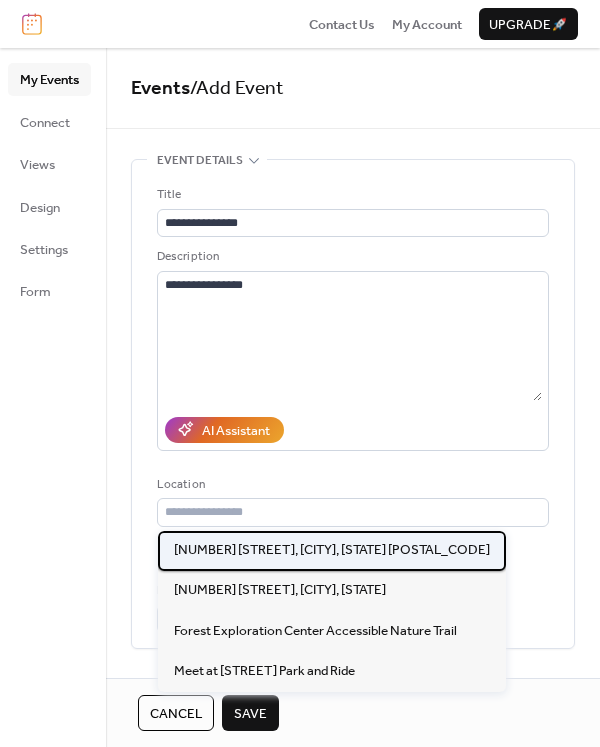 click on "[NUMBER] [STREET], [CITY], [STATE] [POSTAL_CODE]" at bounding box center [332, 550] 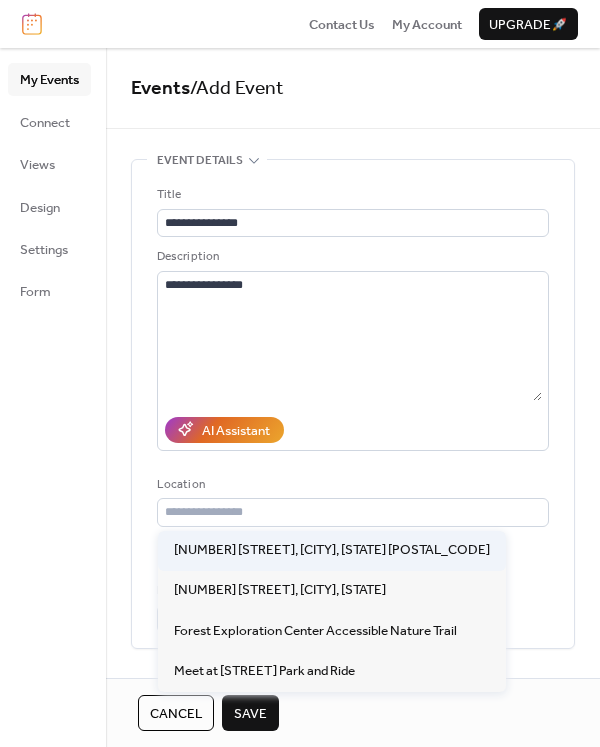 type on "**********" 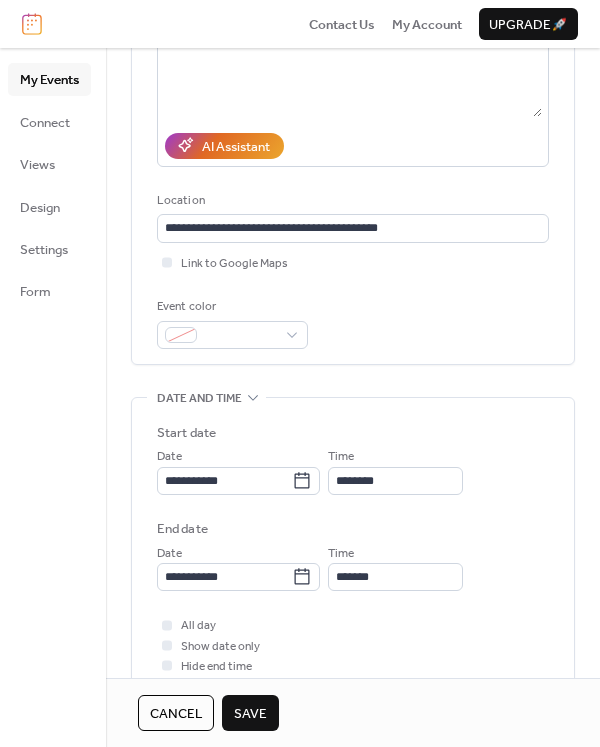scroll, scrollTop: 301, scrollLeft: 0, axis: vertical 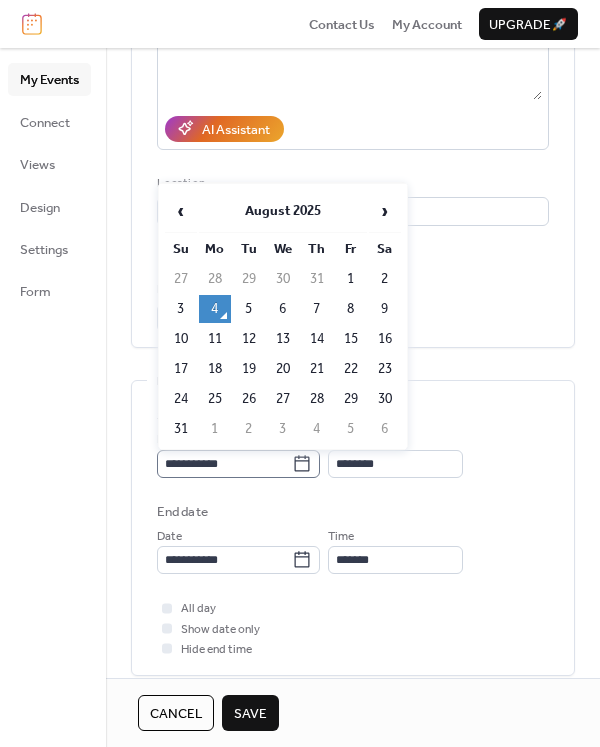 click 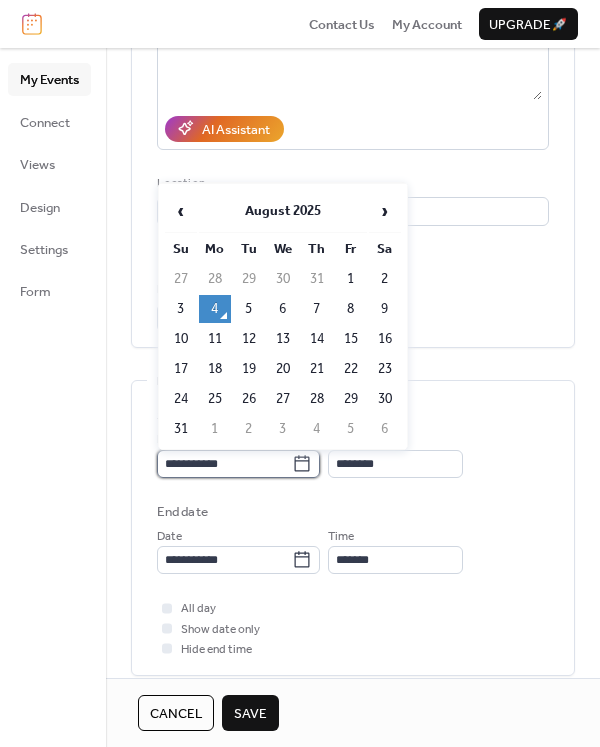 click on "**********" at bounding box center (224, 464) 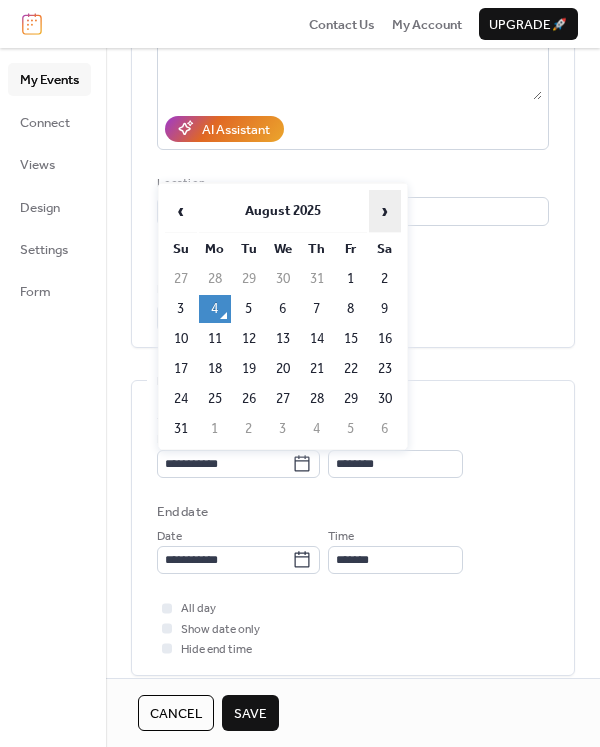 click on "›" at bounding box center [385, 211] 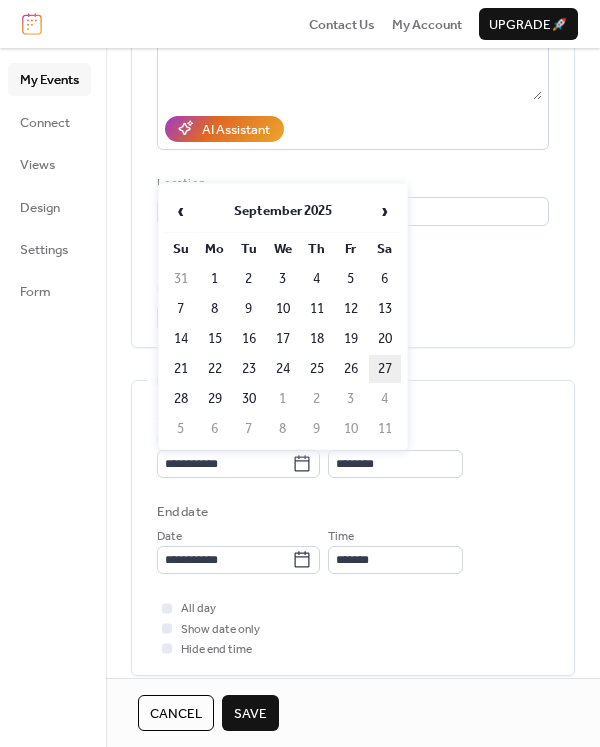 click on "27" at bounding box center (385, 369) 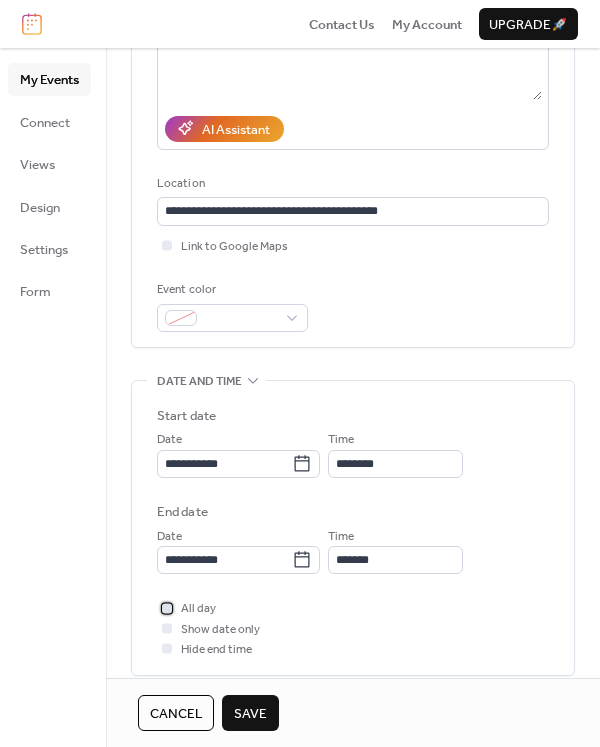 click on "All day" at bounding box center [198, 609] 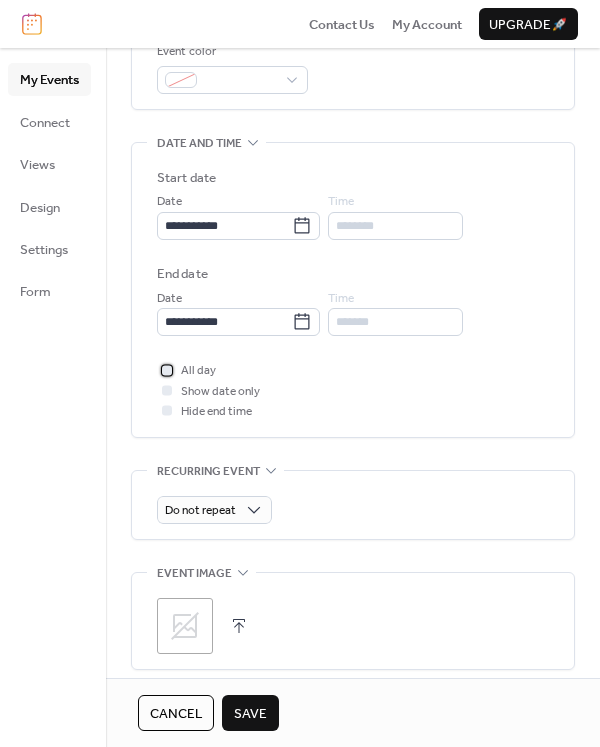 scroll, scrollTop: 579, scrollLeft: 0, axis: vertical 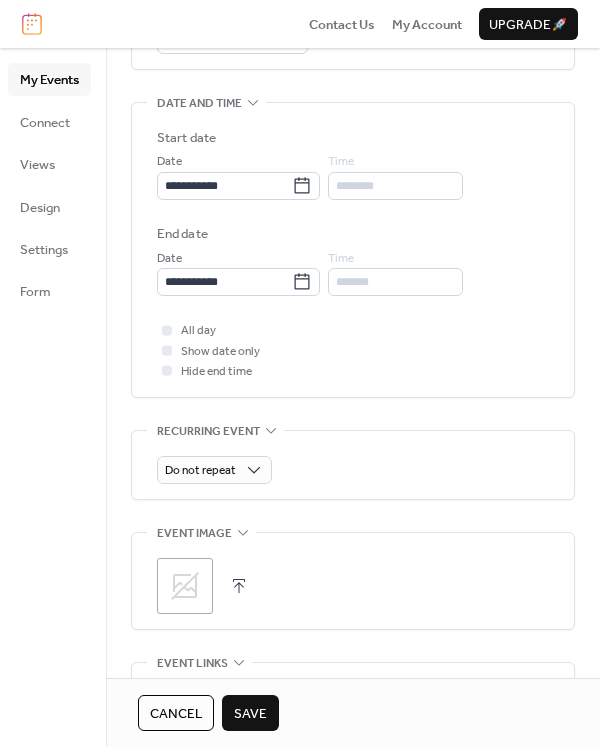 click on "Save" at bounding box center (250, 714) 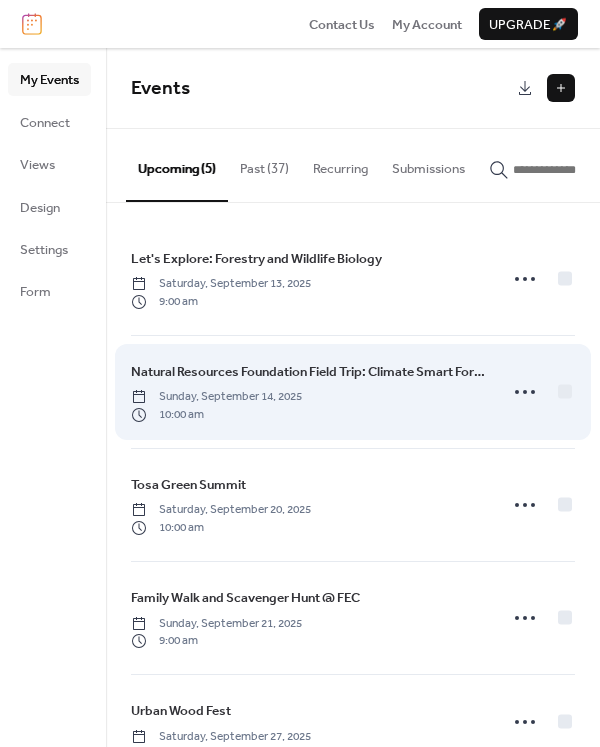 scroll, scrollTop: 48, scrollLeft: 0, axis: vertical 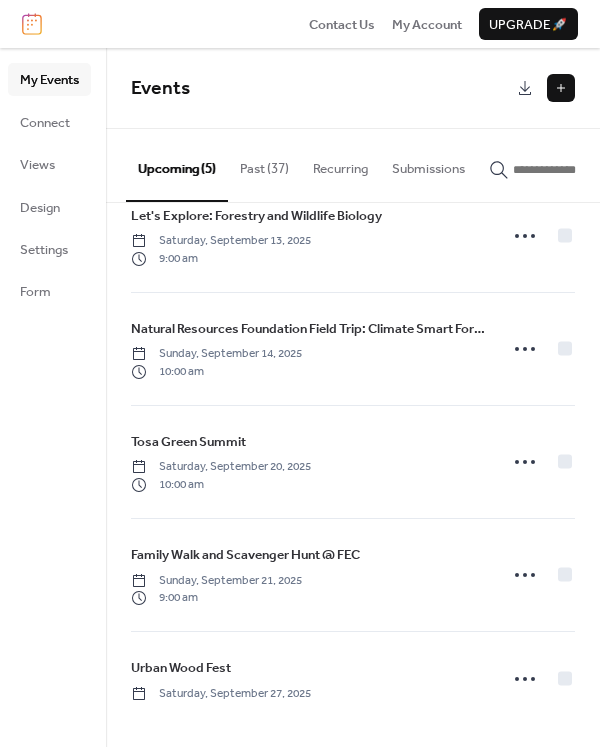 click at bounding box center [561, 88] 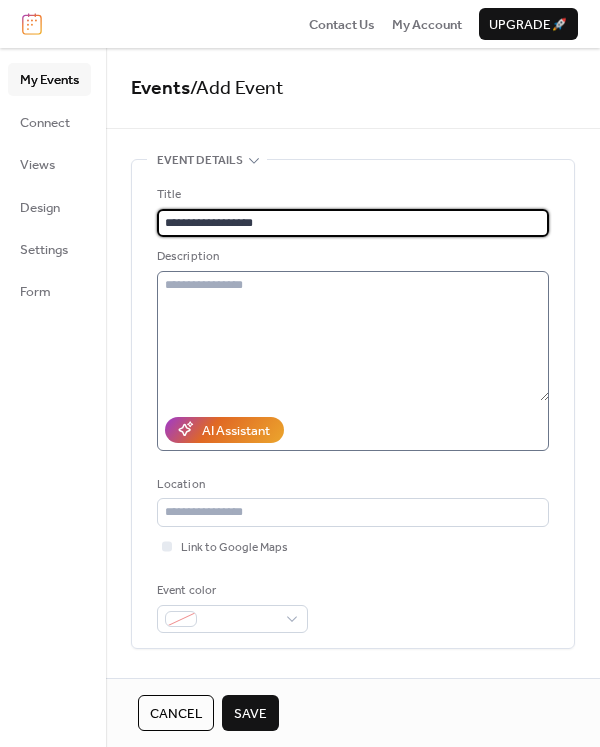 type on "**********" 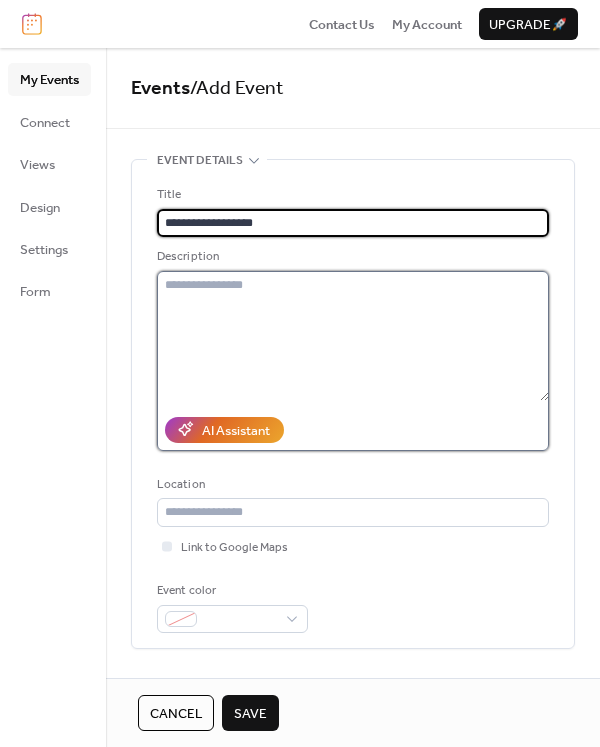 click at bounding box center (353, 336) 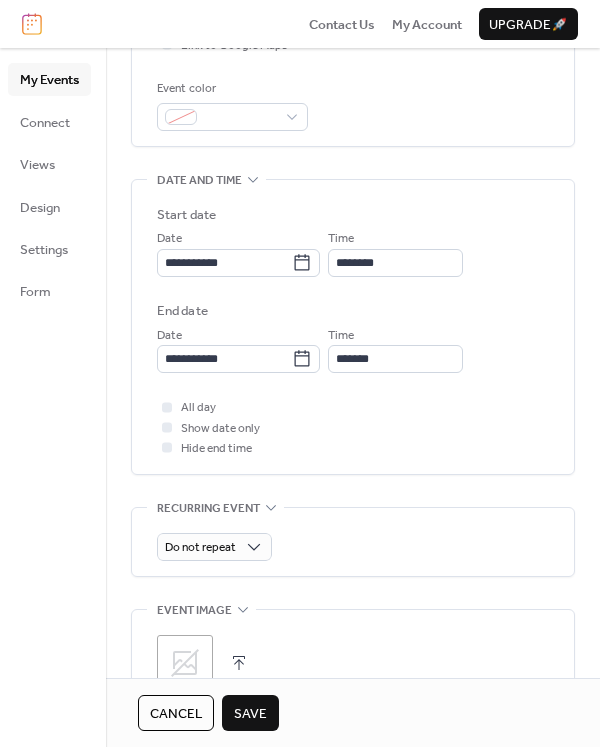 scroll, scrollTop: 518, scrollLeft: 0, axis: vertical 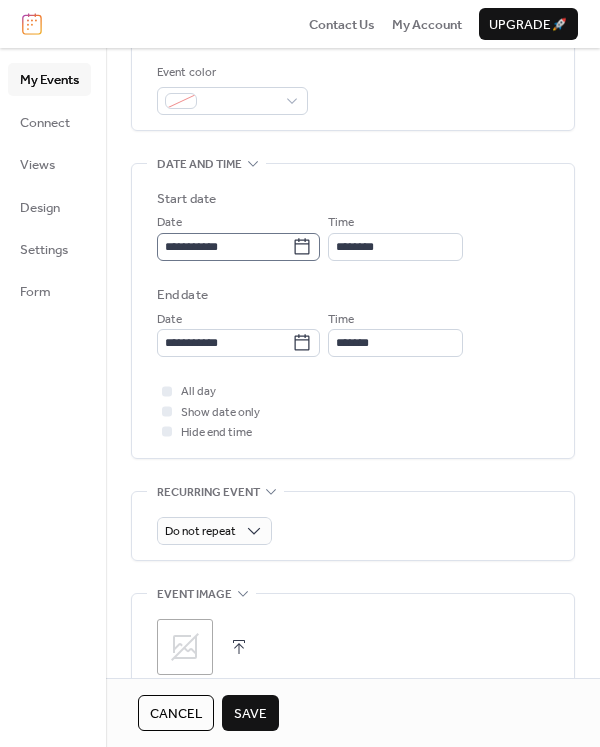 type on "**********" 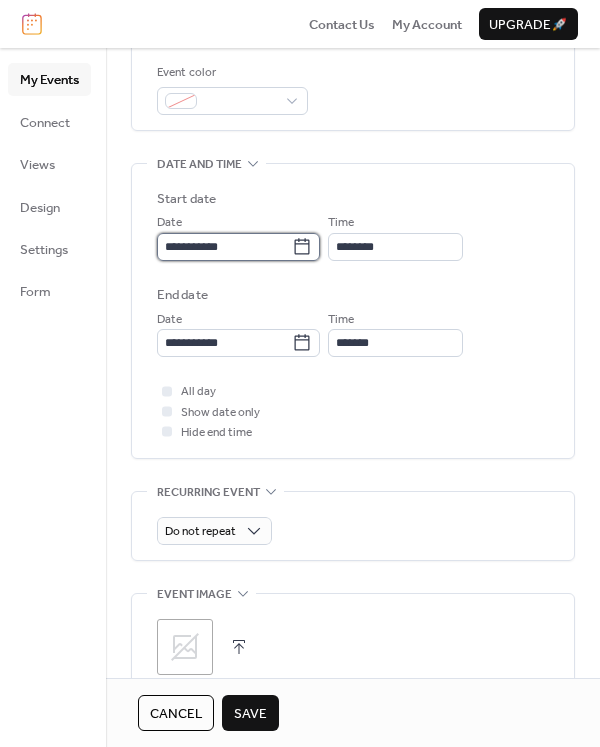 click on "**********" at bounding box center [224, 247] 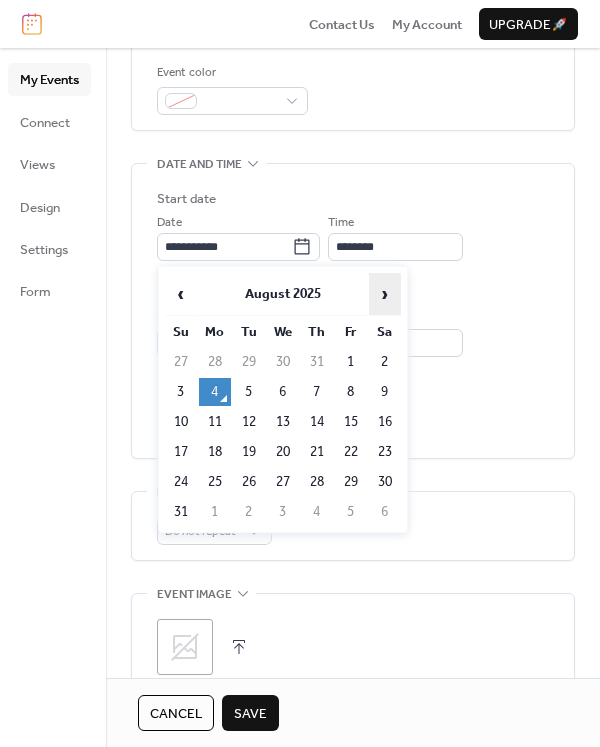 click on "›" at bounding box center [385, 294] 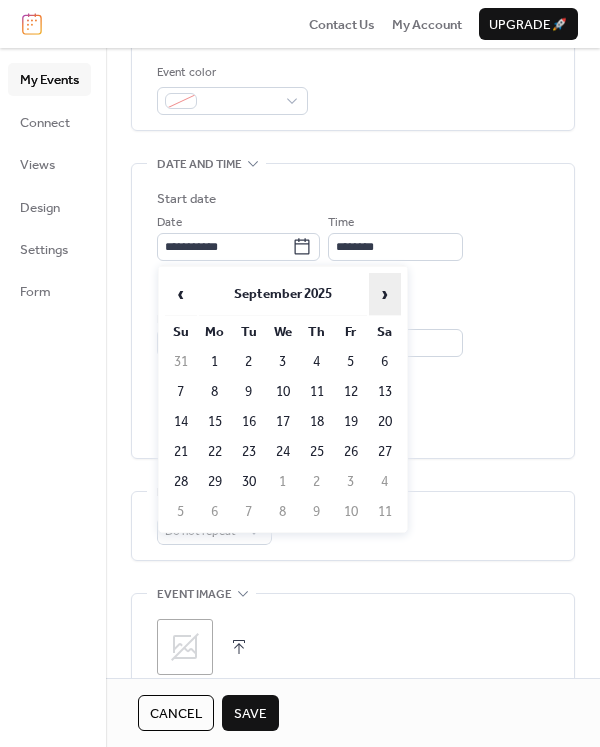 click on "›" at bounding box center (385, 294) 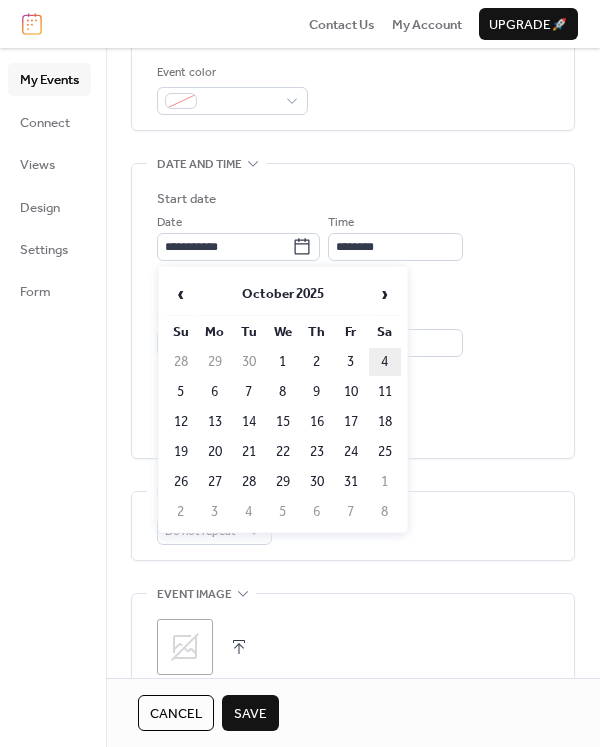 click on "4" at bounding box center [385, 362] 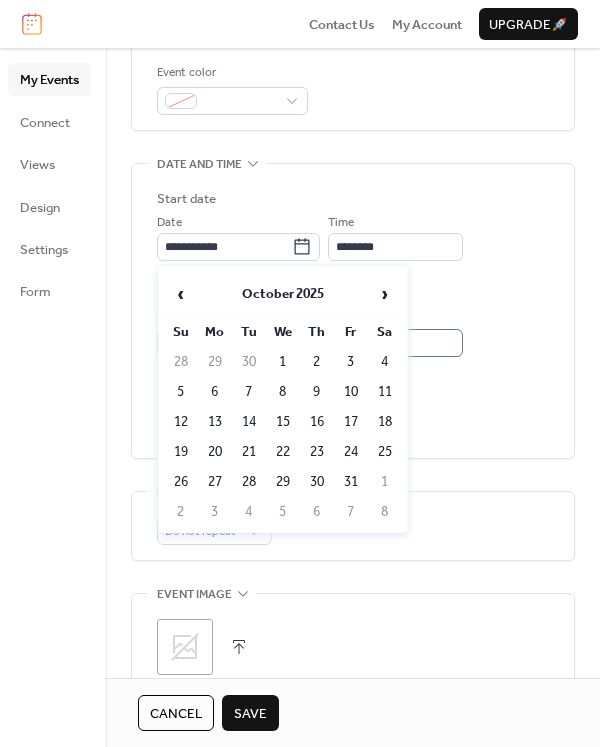 type on "**********" 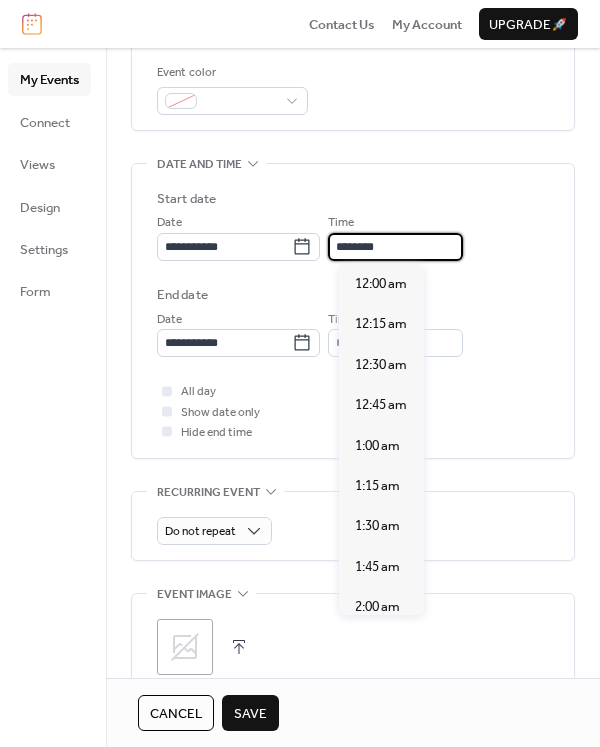 click on "********" at bounding box center (395, 247) 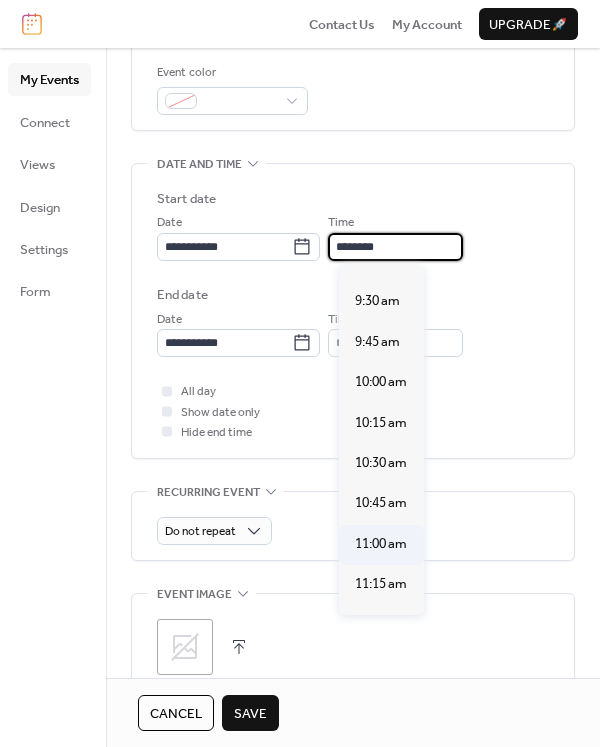 scroll, scrollTop: 1508, scrollLeft: 0, axis: vertical 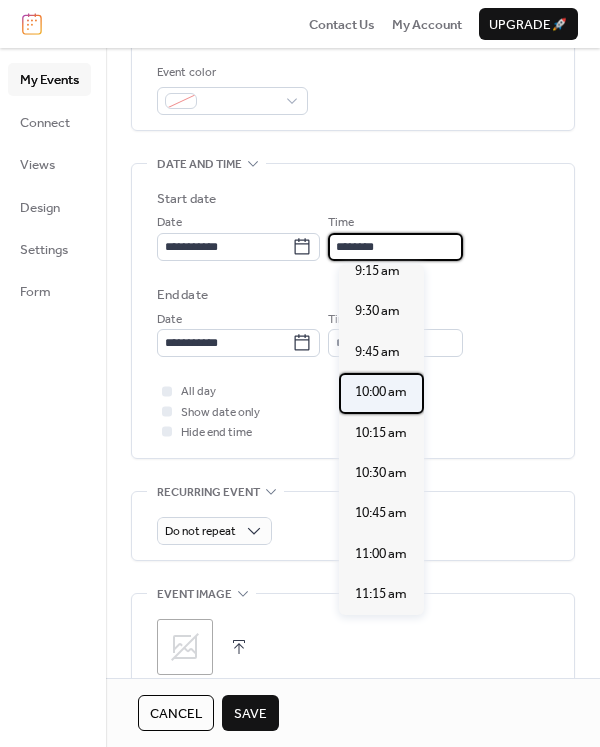click on "10:00 am" at bounding box center [381, 392] 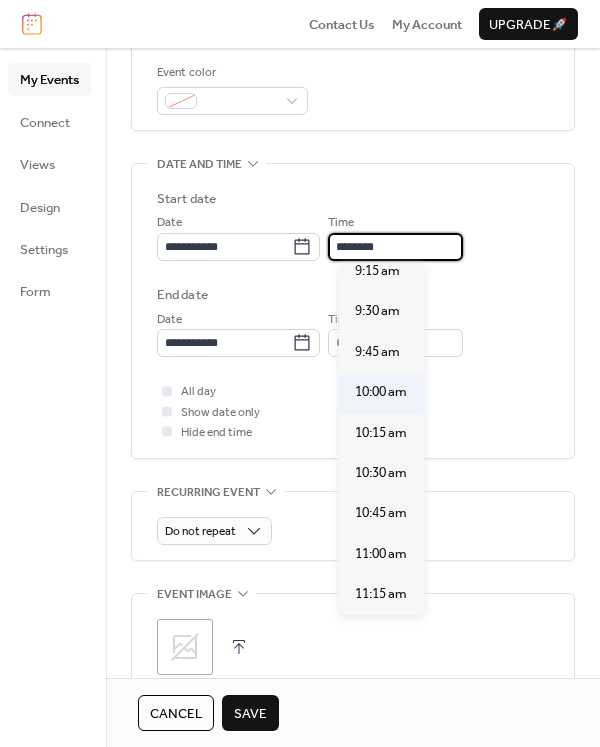type on "********" 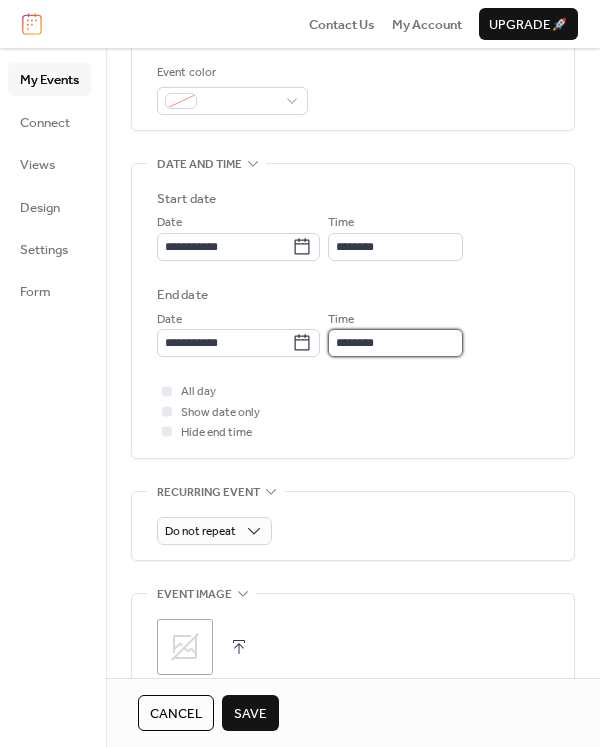 click on "********" at bounding box center (395, 343) 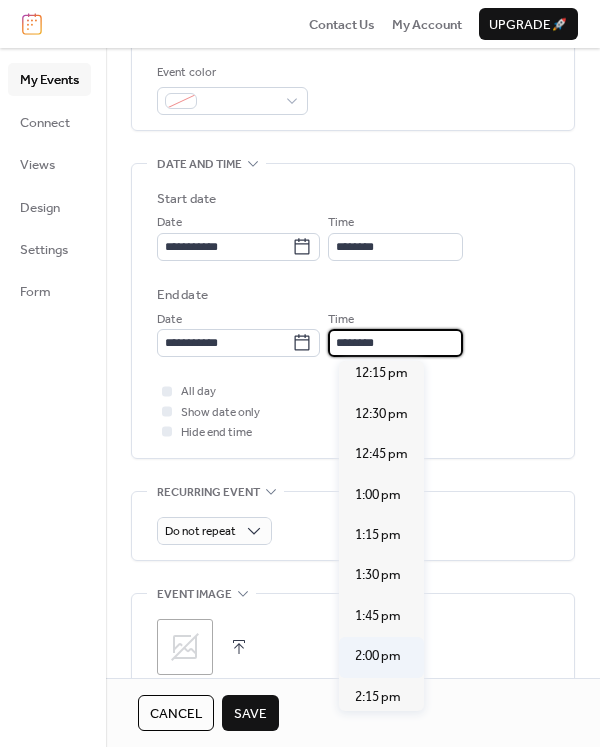 scroll, scrollTop: 336, scrollLeft: 0, axis: vertical 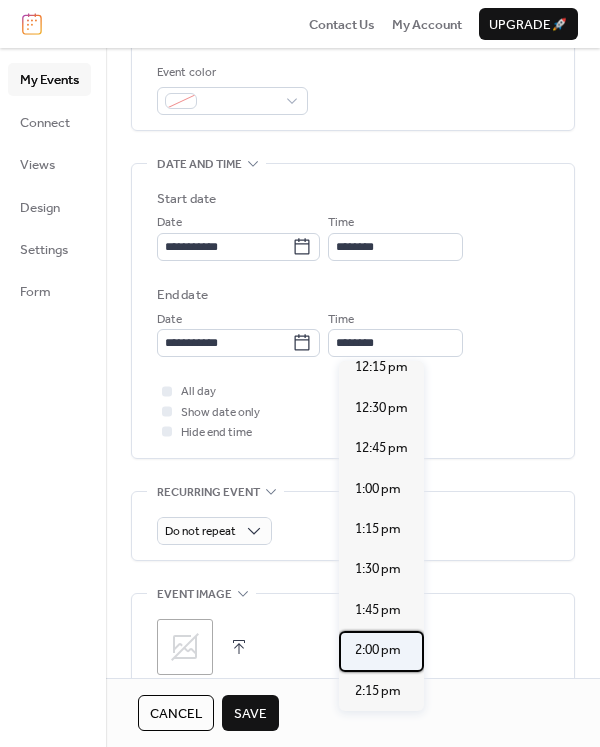 click on "2:00 pm" at bounding box center (378, 650) 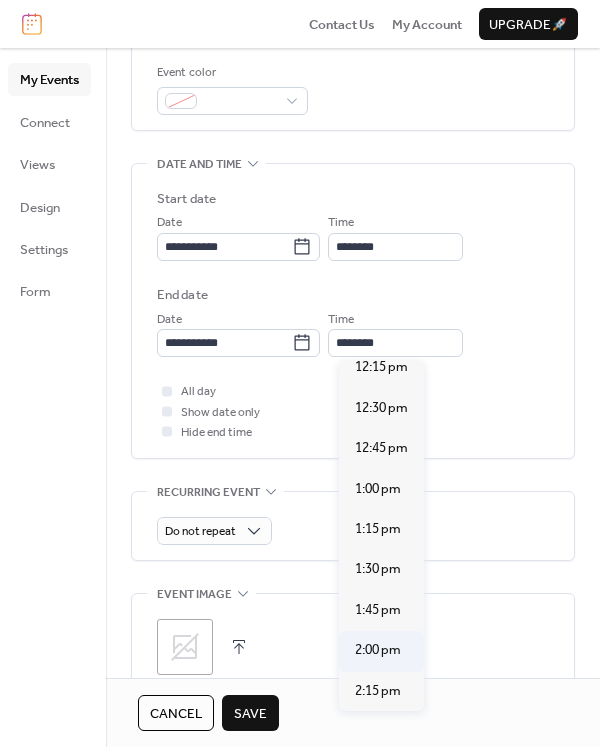 type on "*******" 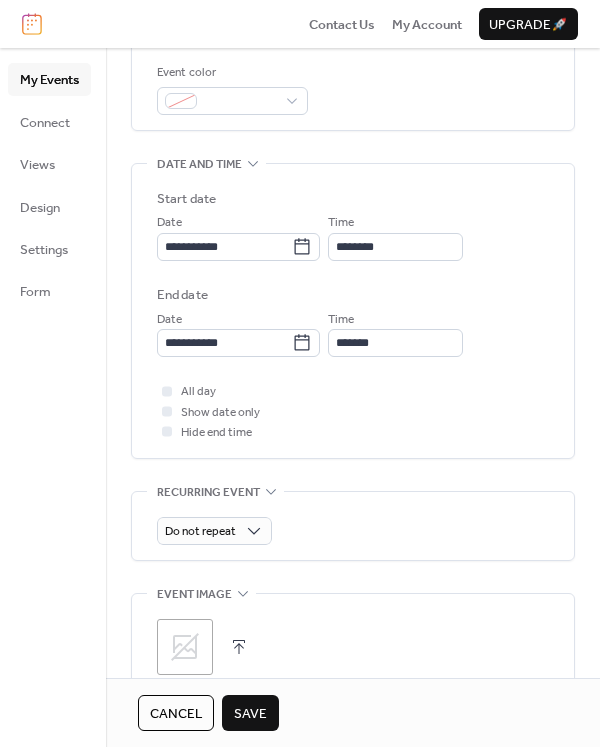 click on "Save" at bounding box center (250, 714) 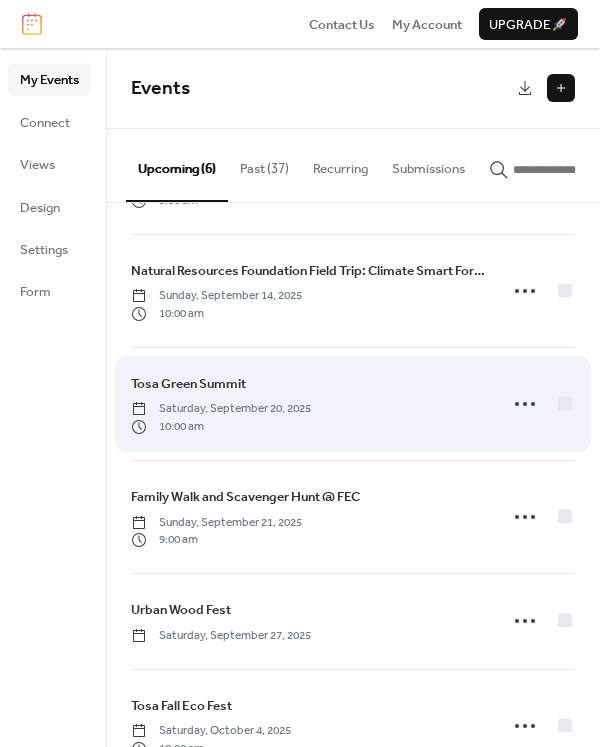 scroll, scrollTop: 162, scrollLeft: 0, axis: vertical 